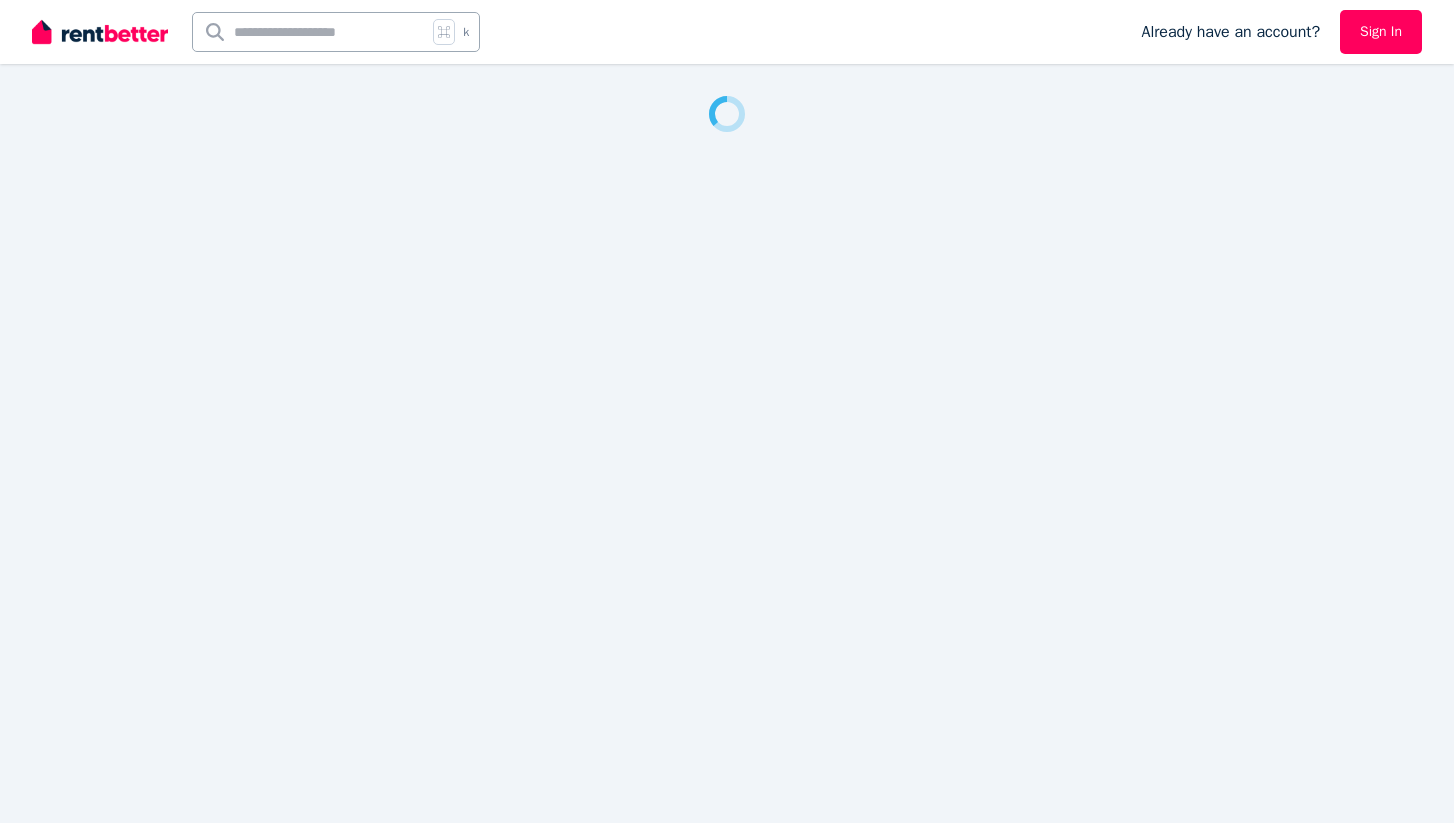scroll, scrollTop: 0, scrollLeft: 0, axis: both 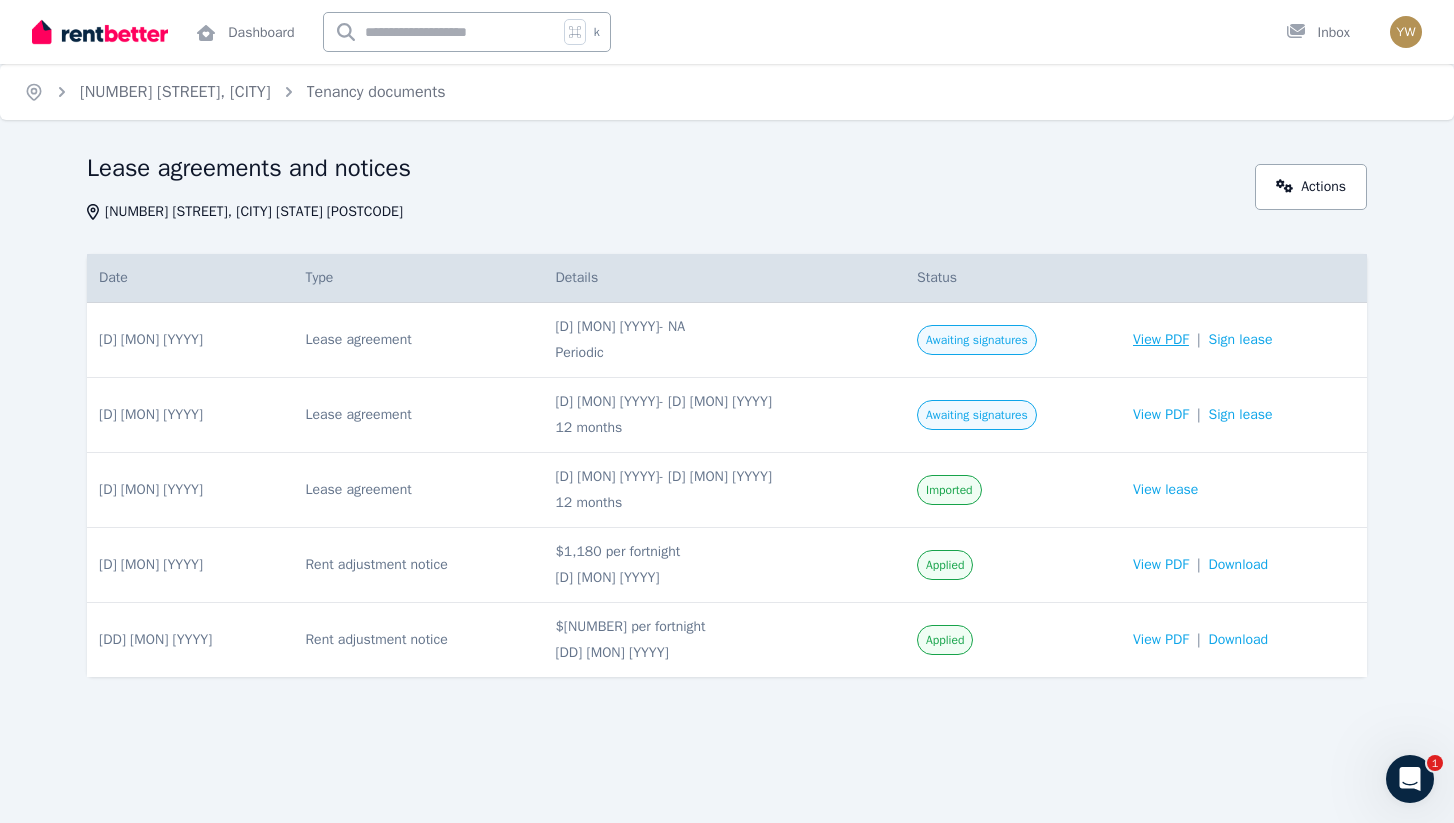 click on "View PDF" at bounding box center (1161, 340) 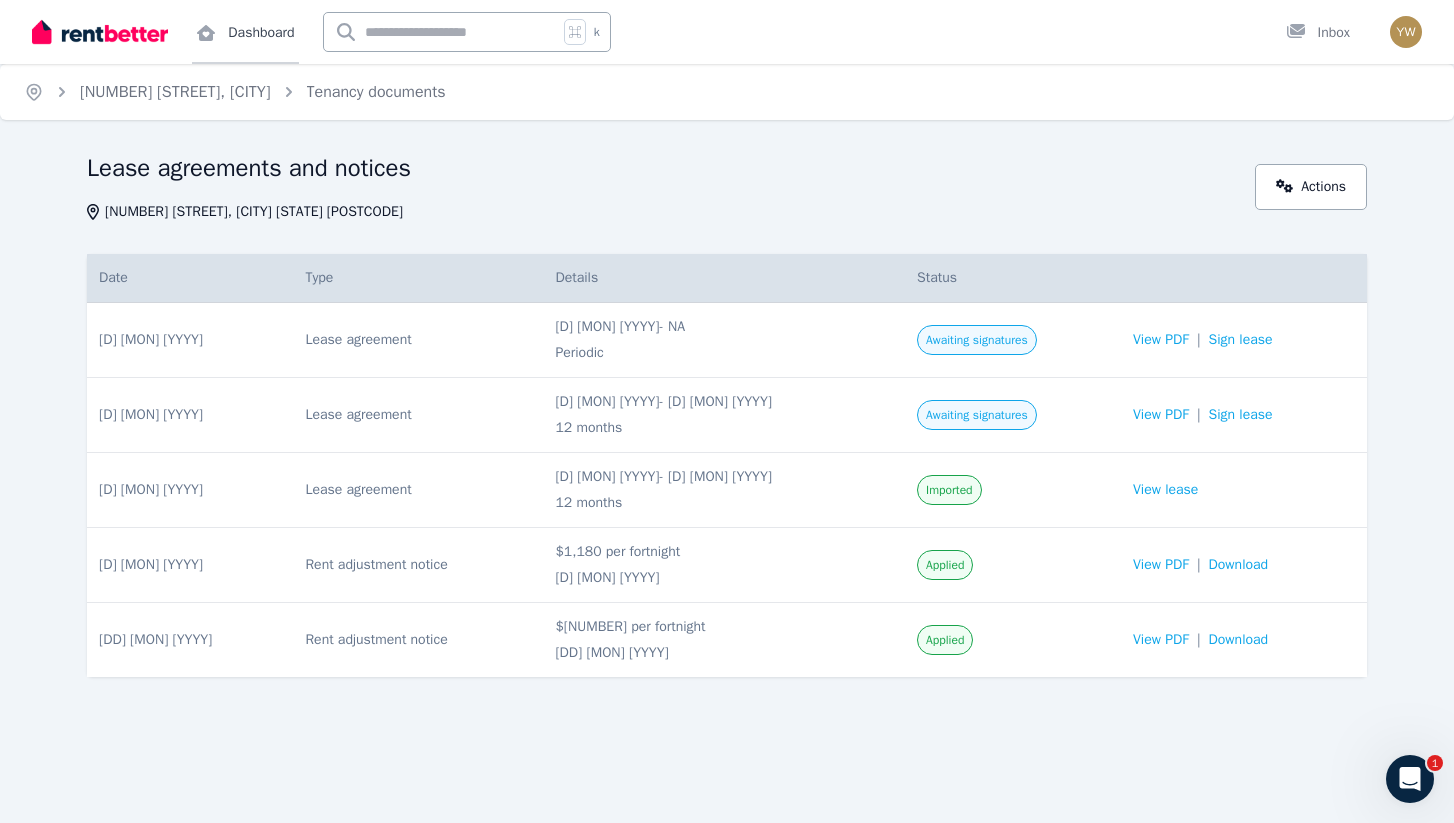 click on "Dashboard" at bounding box center [245, 32] 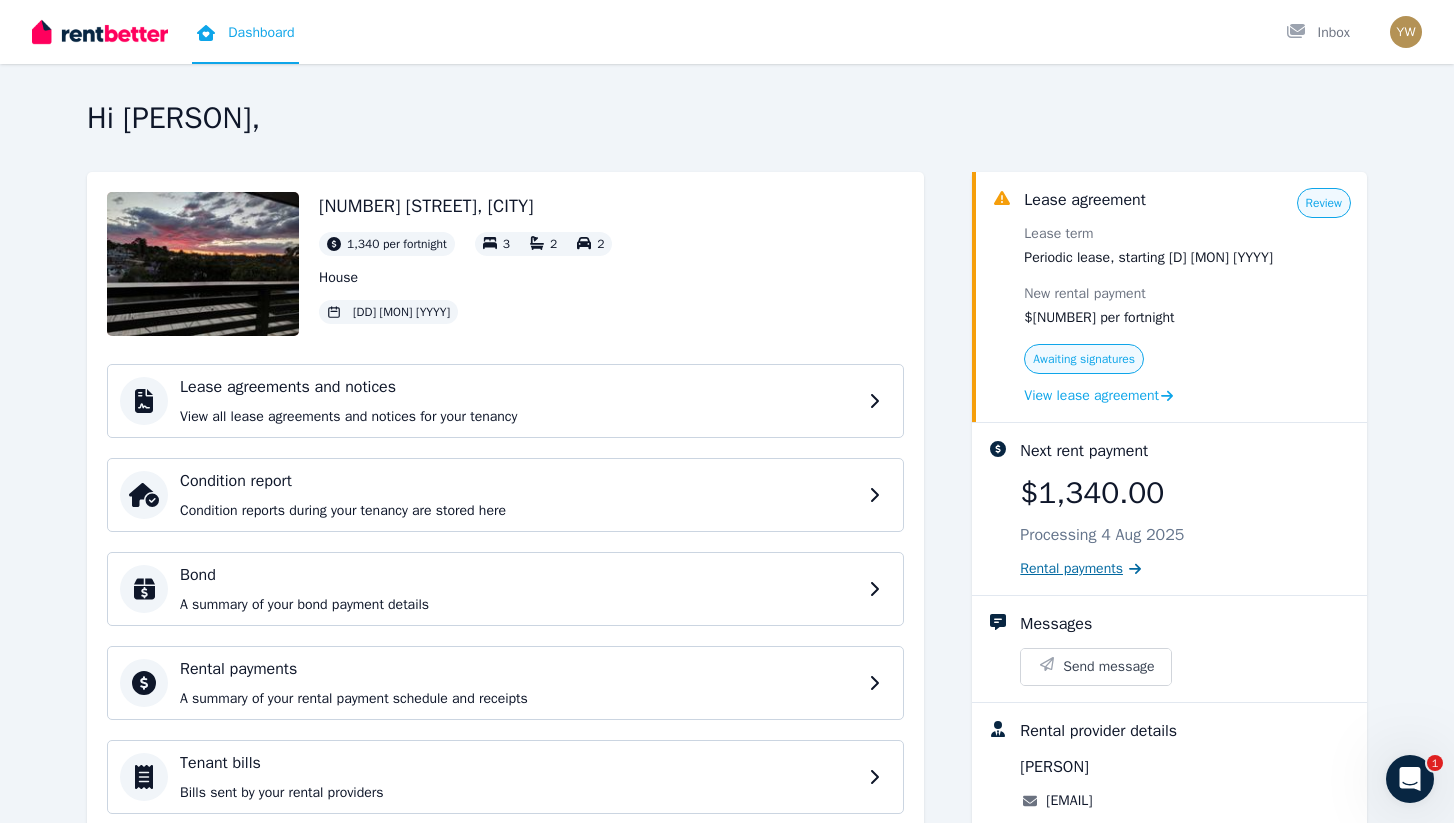 click on "Rental payments" at bounding box center [1071, 569] 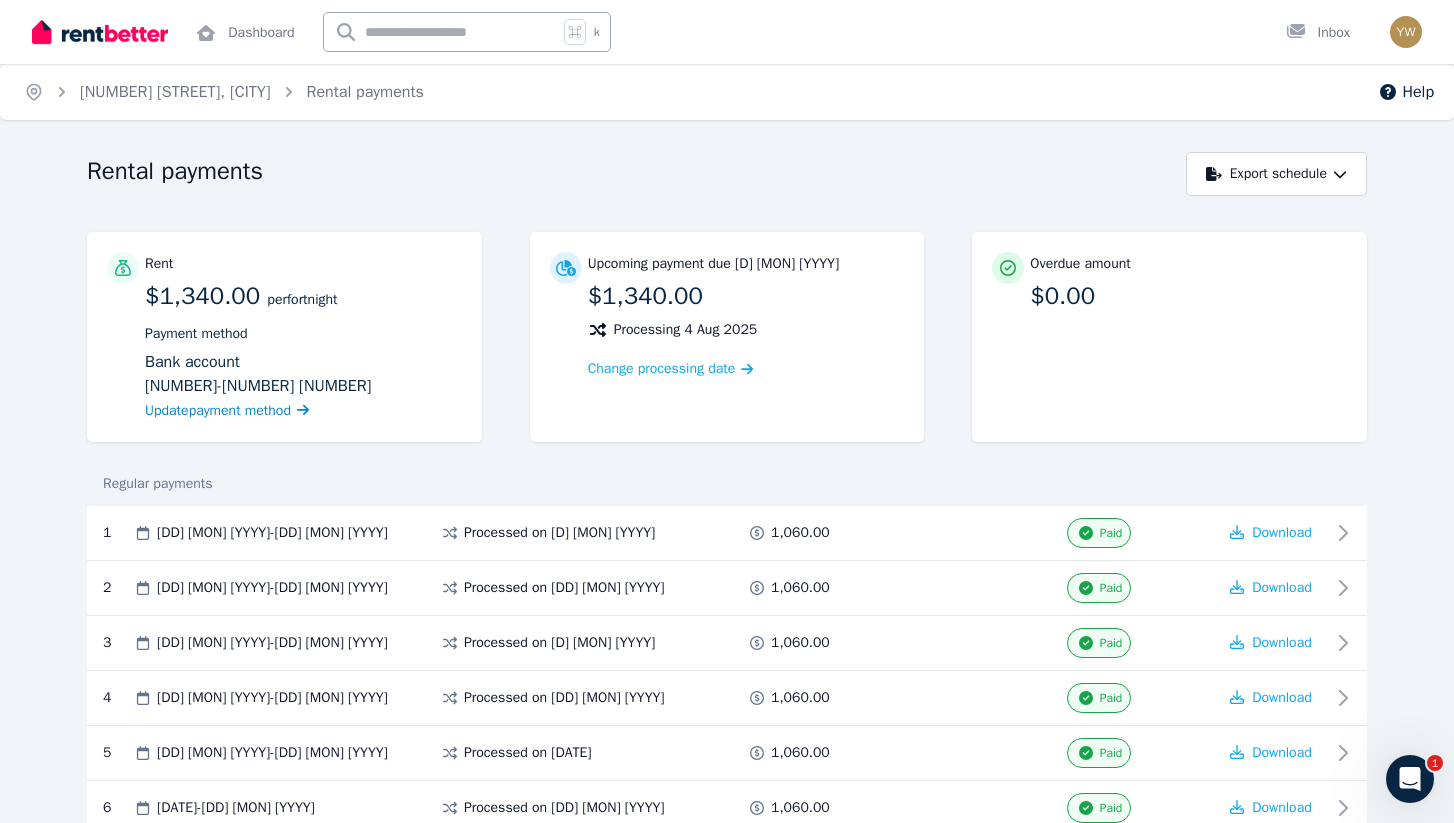 click 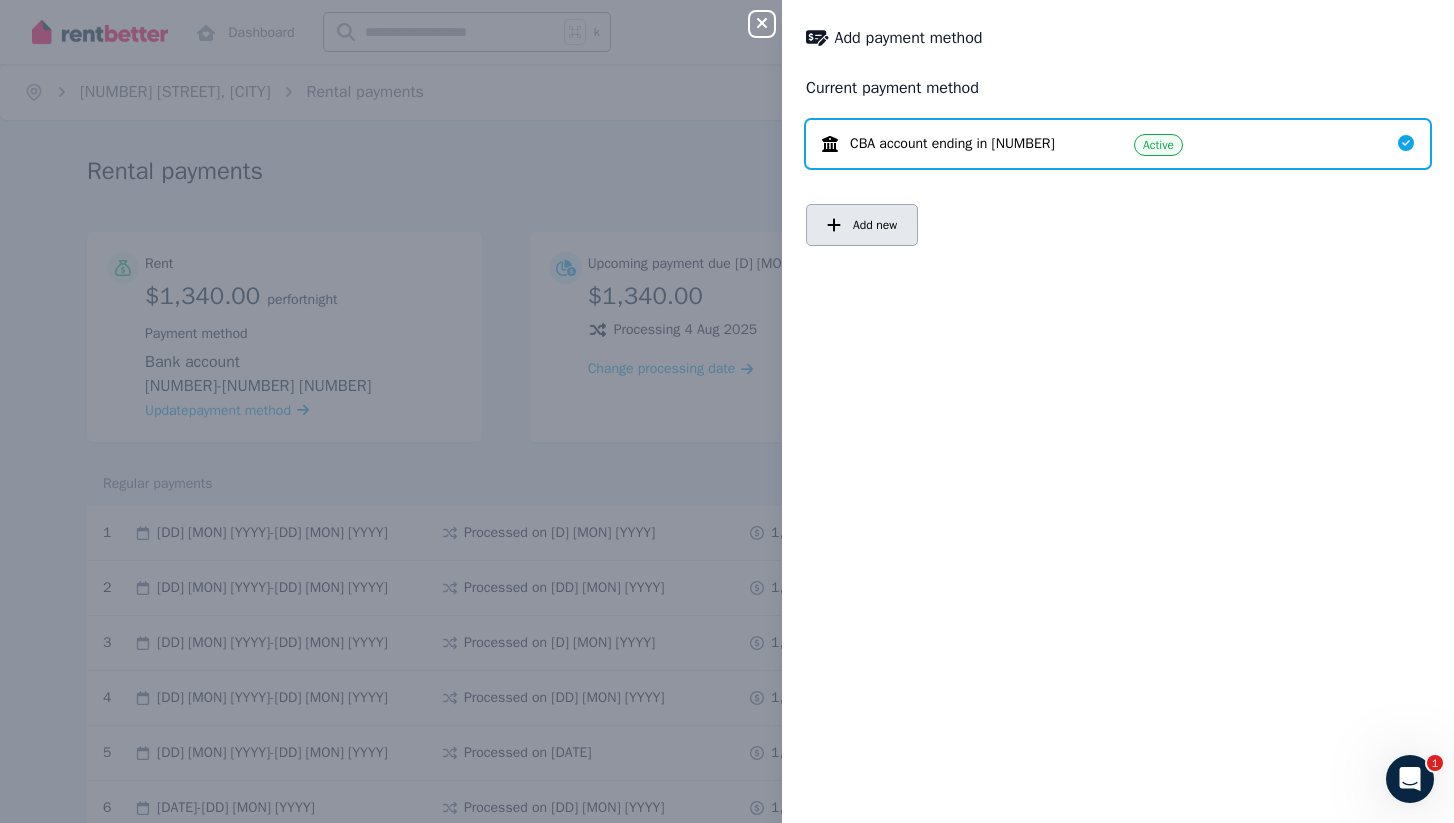 click on "Add new" at bounding box center (862, 225) 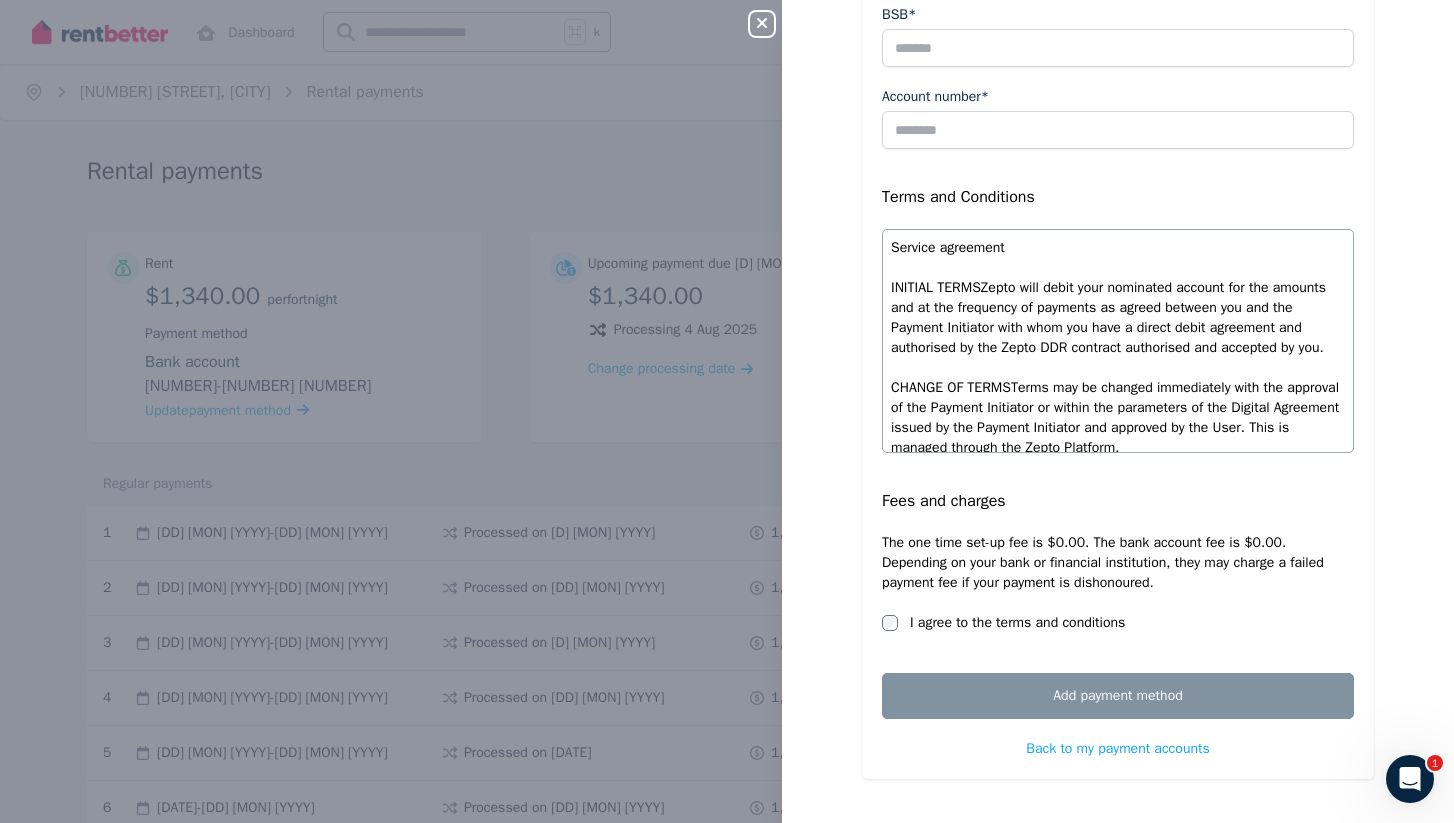 scroll, scrollTop: 407, scrollLeft: 0, axis: vertical 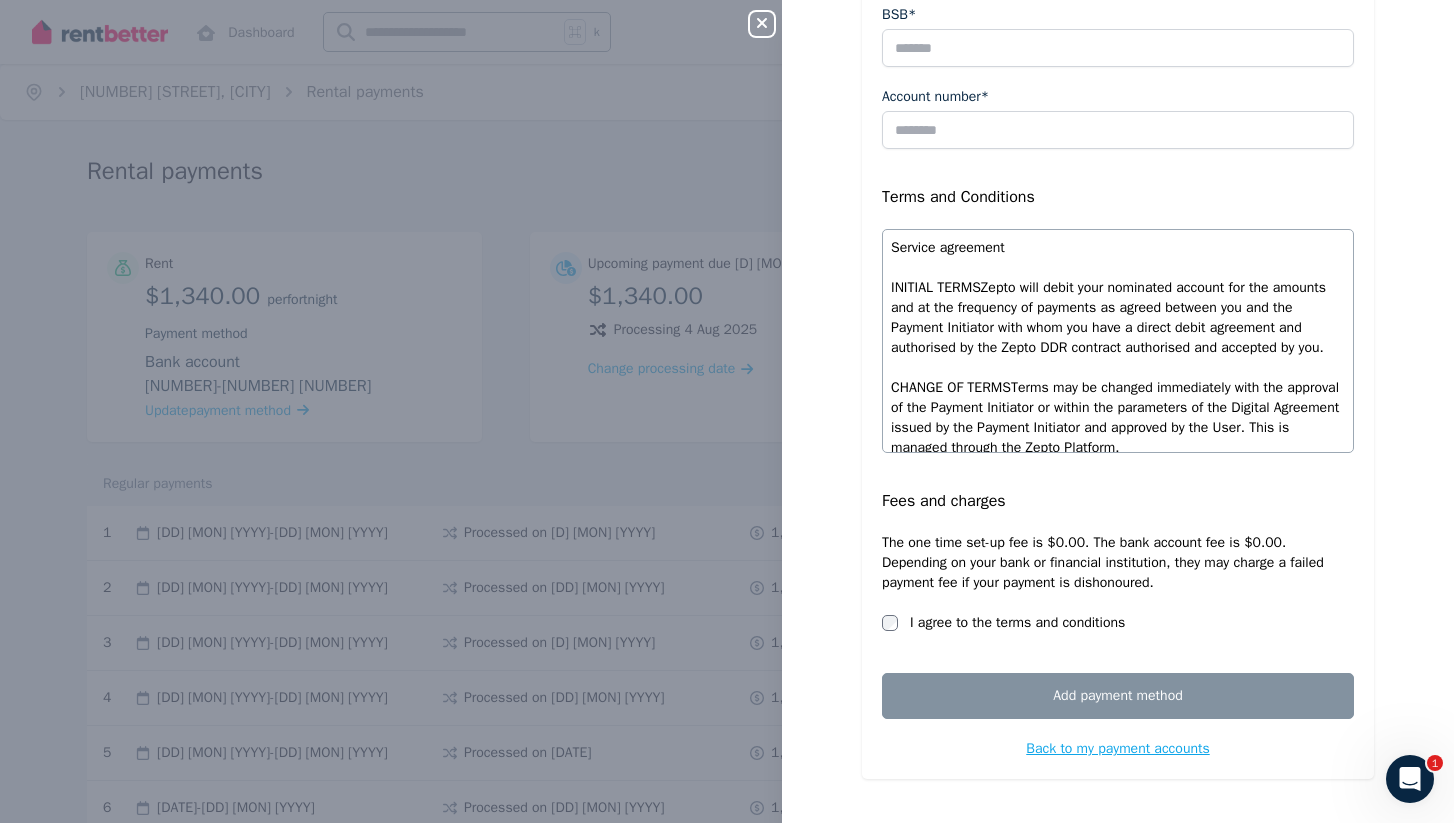 click on "Back to my payment accounts" at bounding box center [1117, 748] 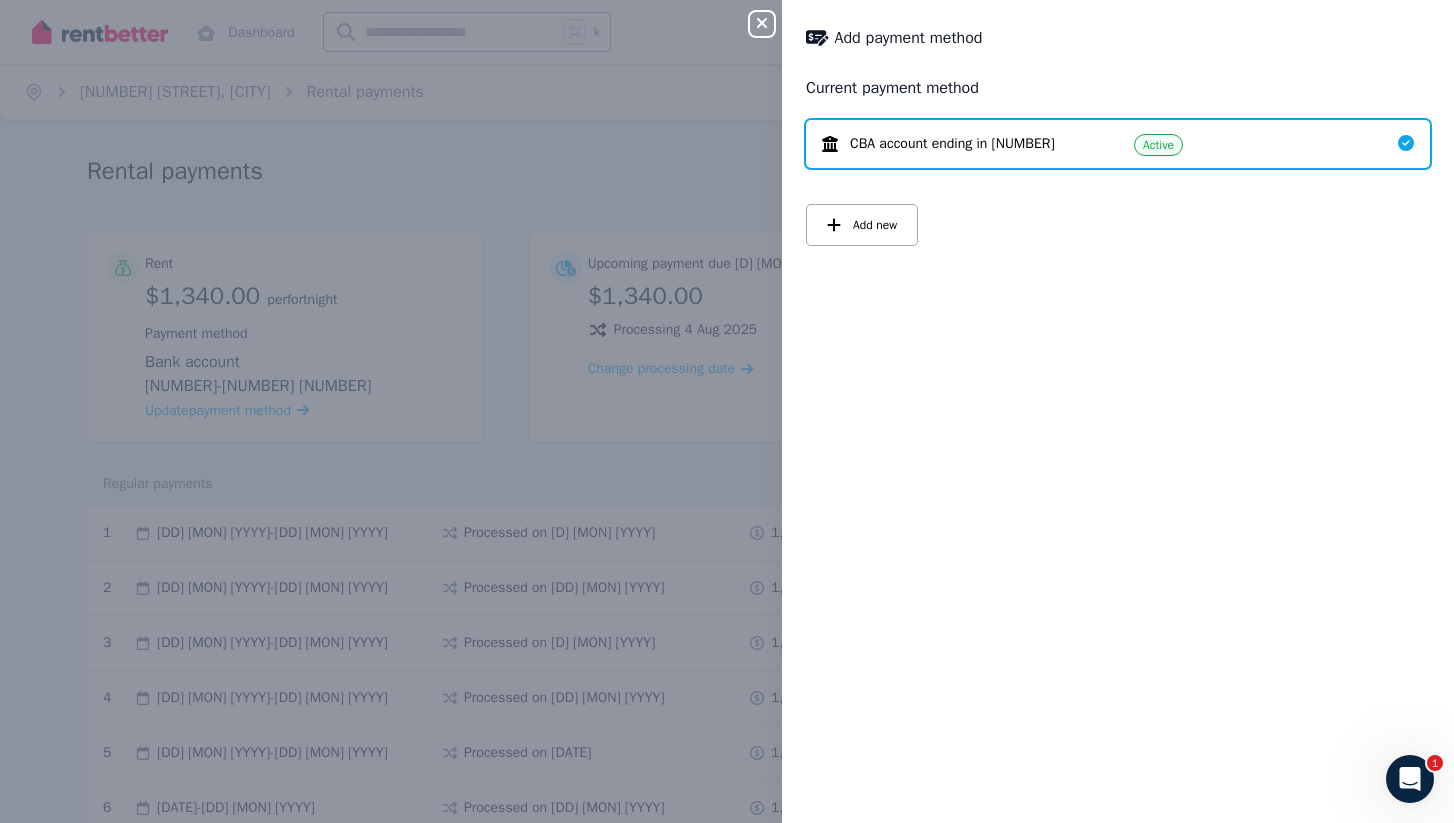 click 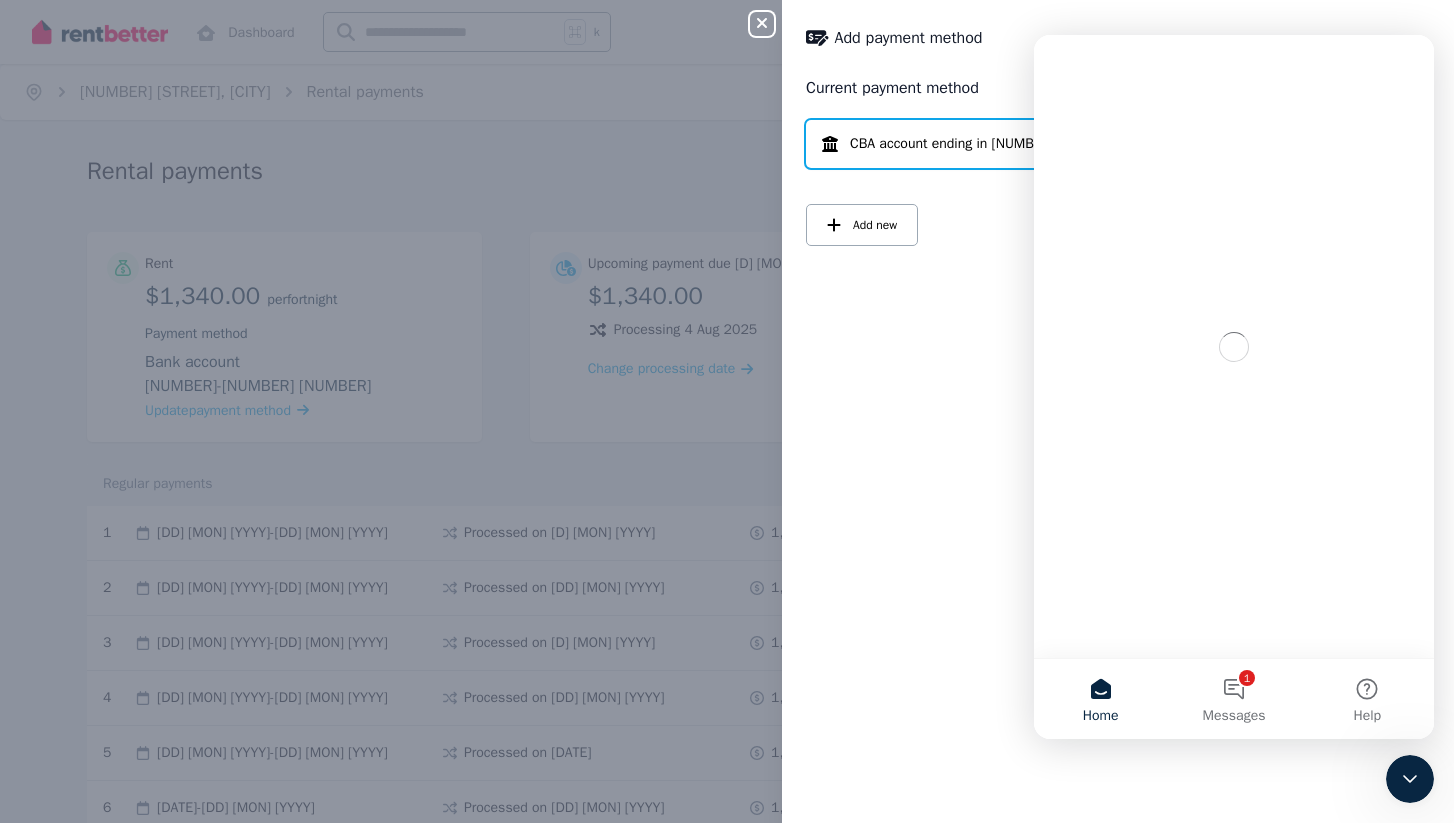 scroll, scrollTop: 0, scrollLeft: 0, axis: both 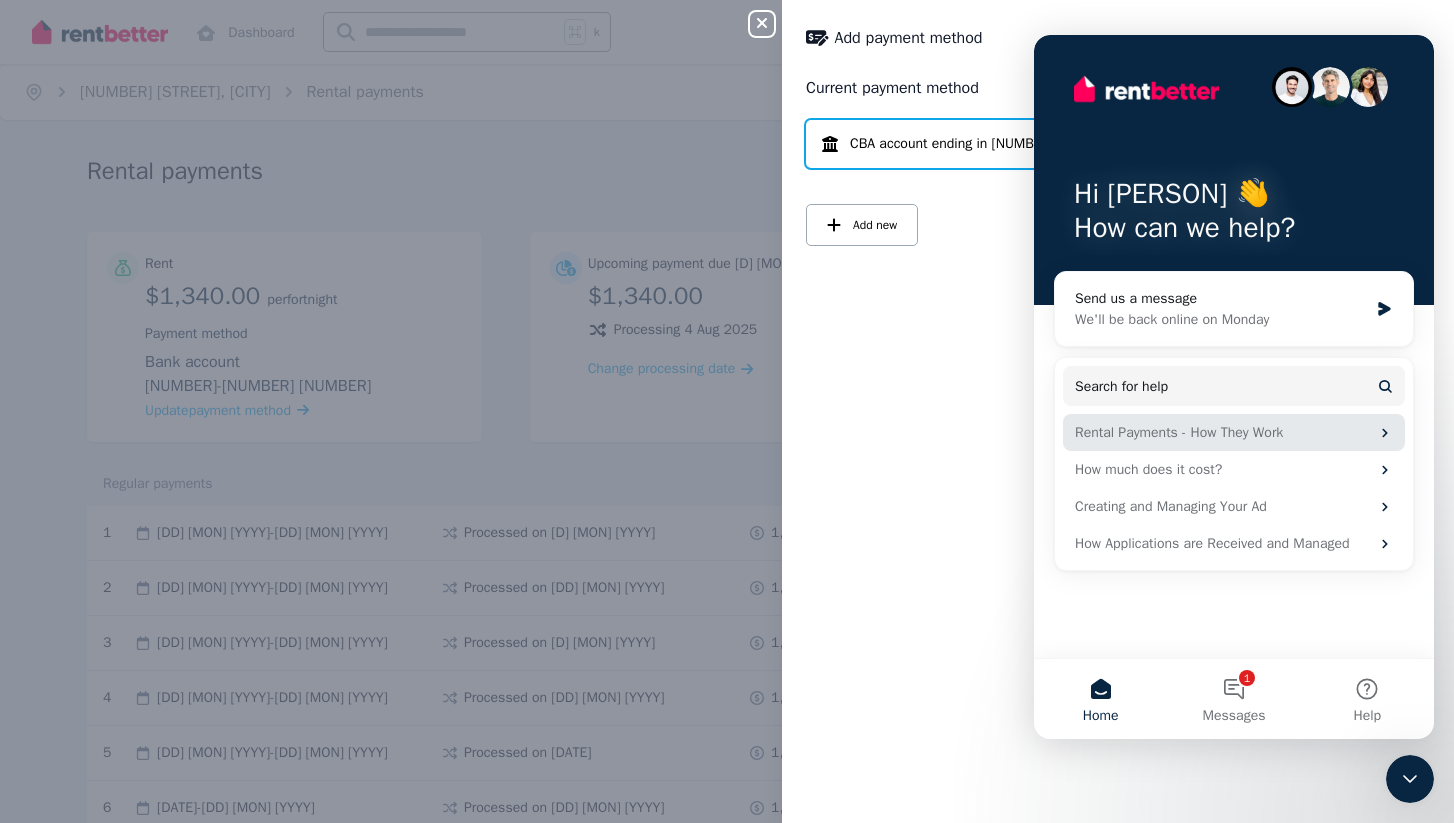 click on "Rental Payments - How They Work" at bounding box center (1234, 432) 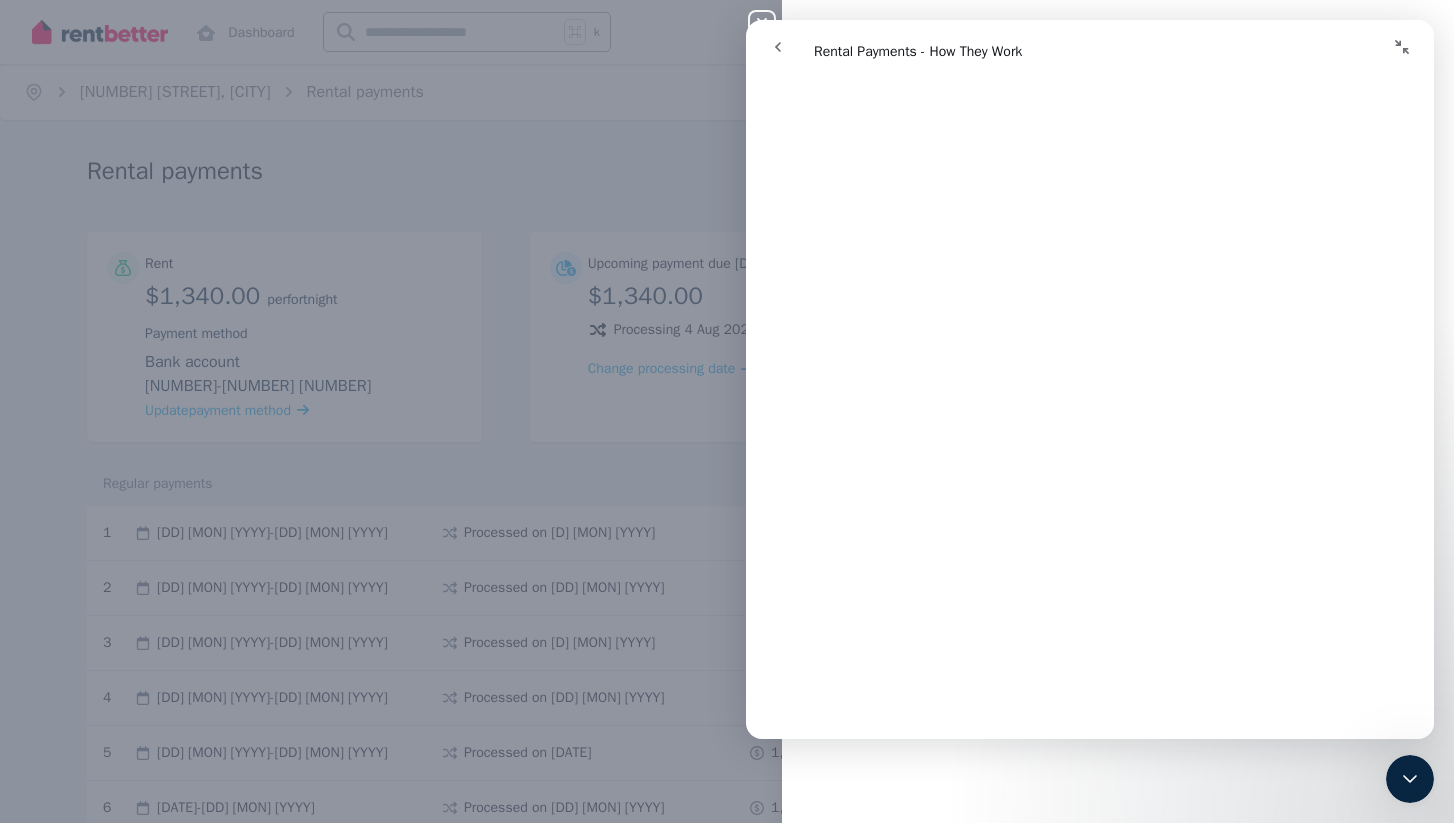 scroll, scrollTop: 7063, scrollLeft: 0, axis: vertical 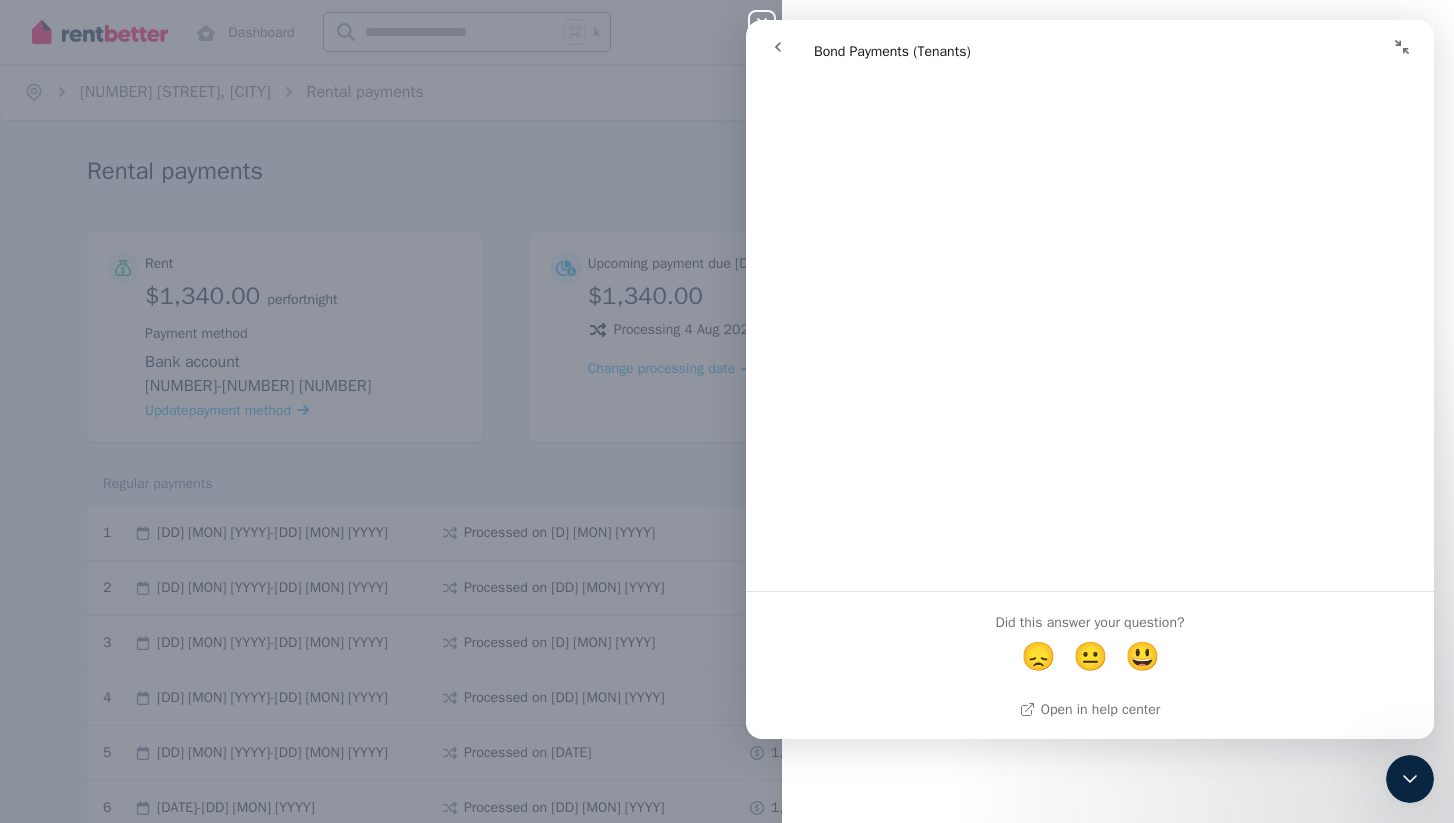 click 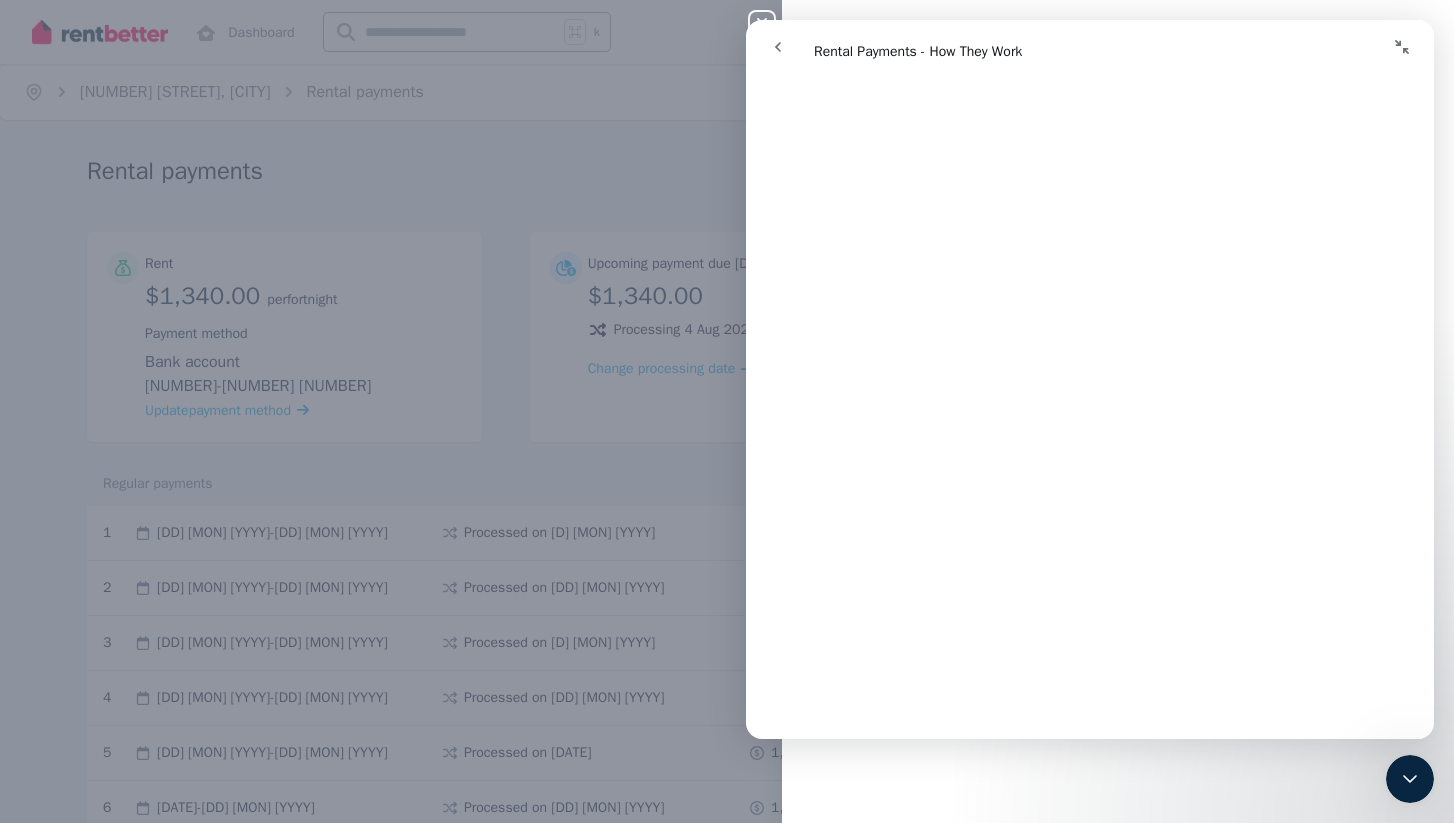 scroll, scrollTop: 6164, scrollLeft: 0, axis: vertical 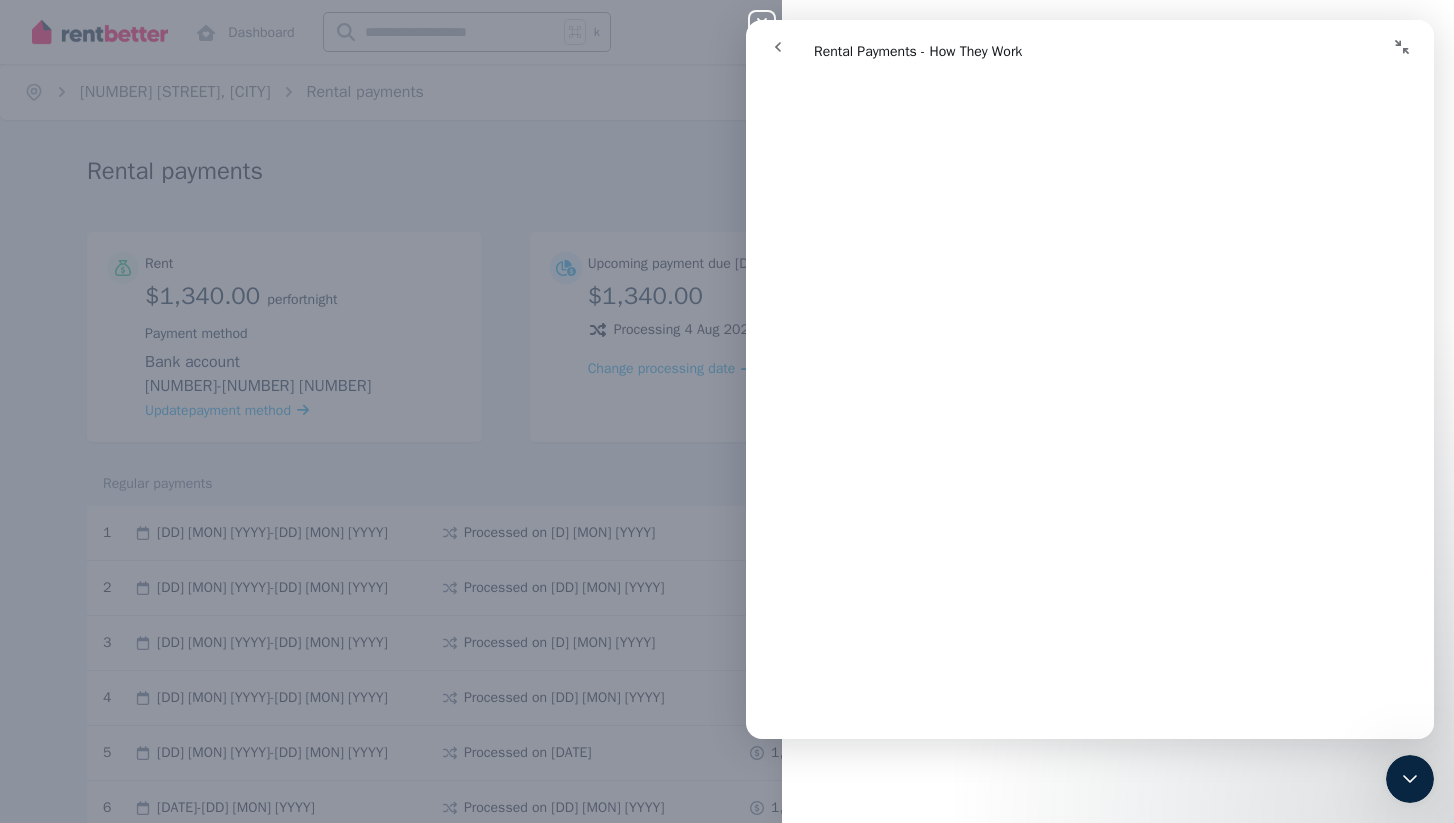 click 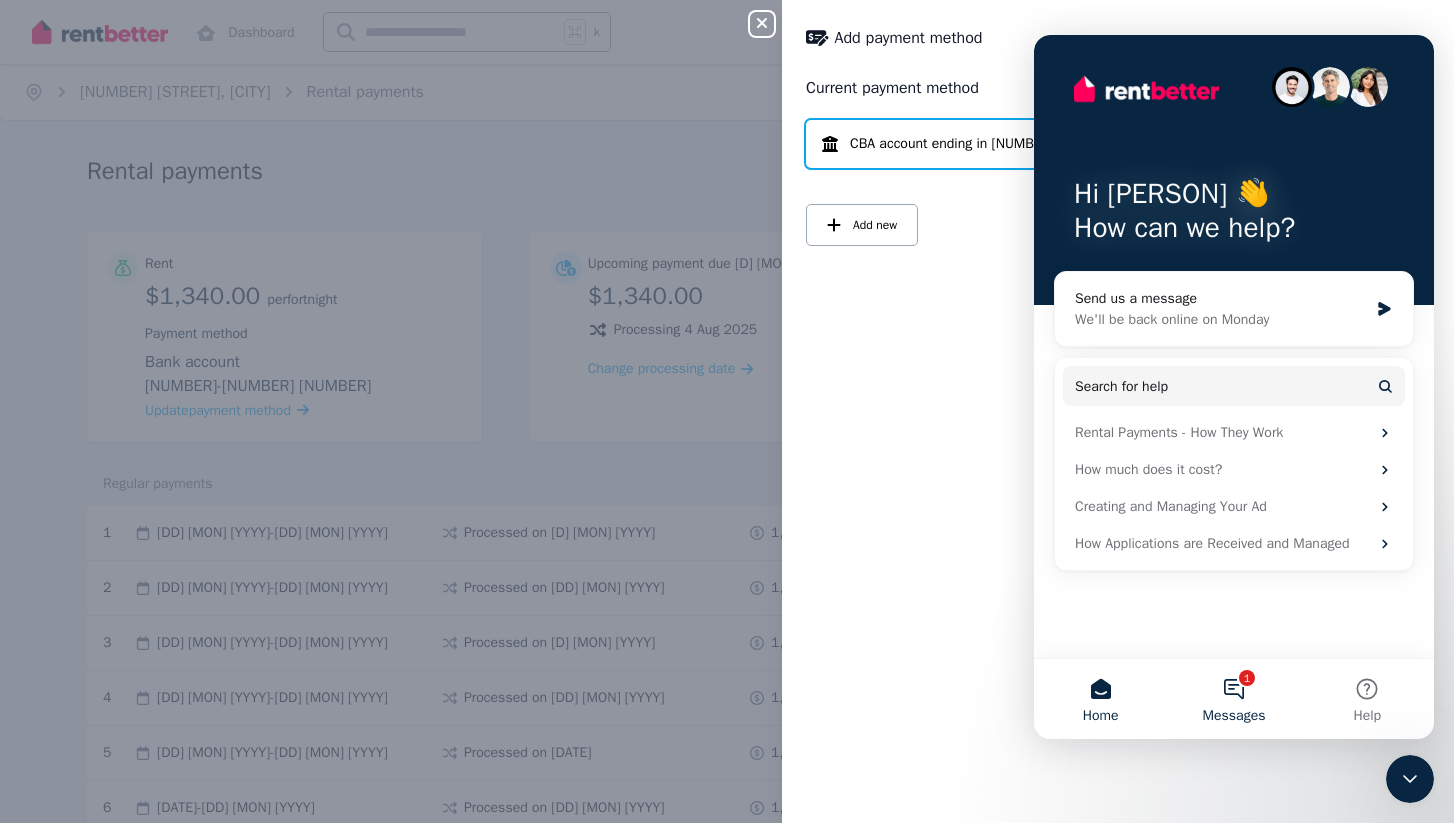 click on "1 Messages" at bounding box center (1233, 699) 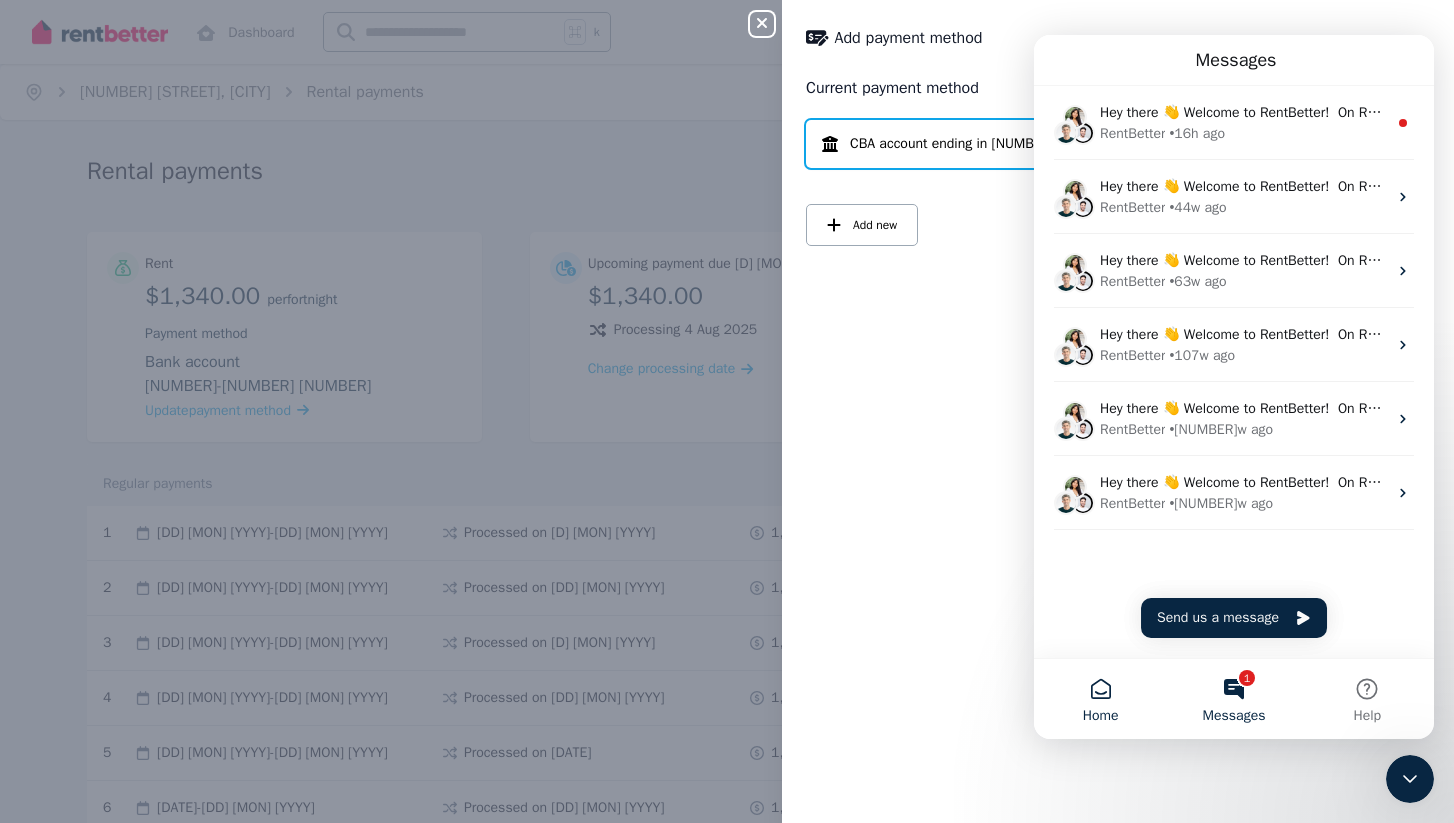 click on "Home" at bounding box center (1100, 699) 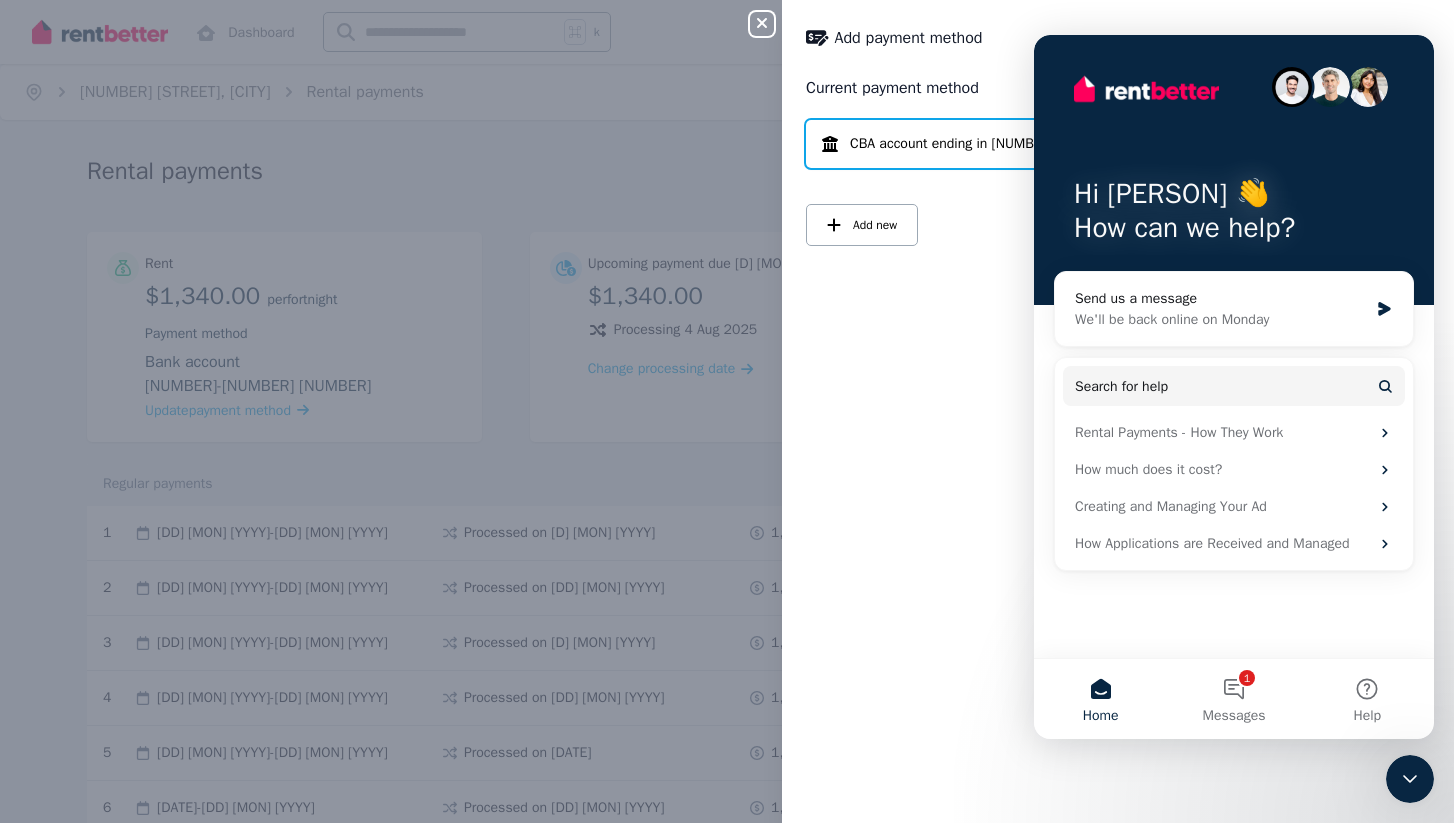 click on "Current payment method CBA account ending in [NUMBER] Active Add new" at bounding box center (1118, 437) 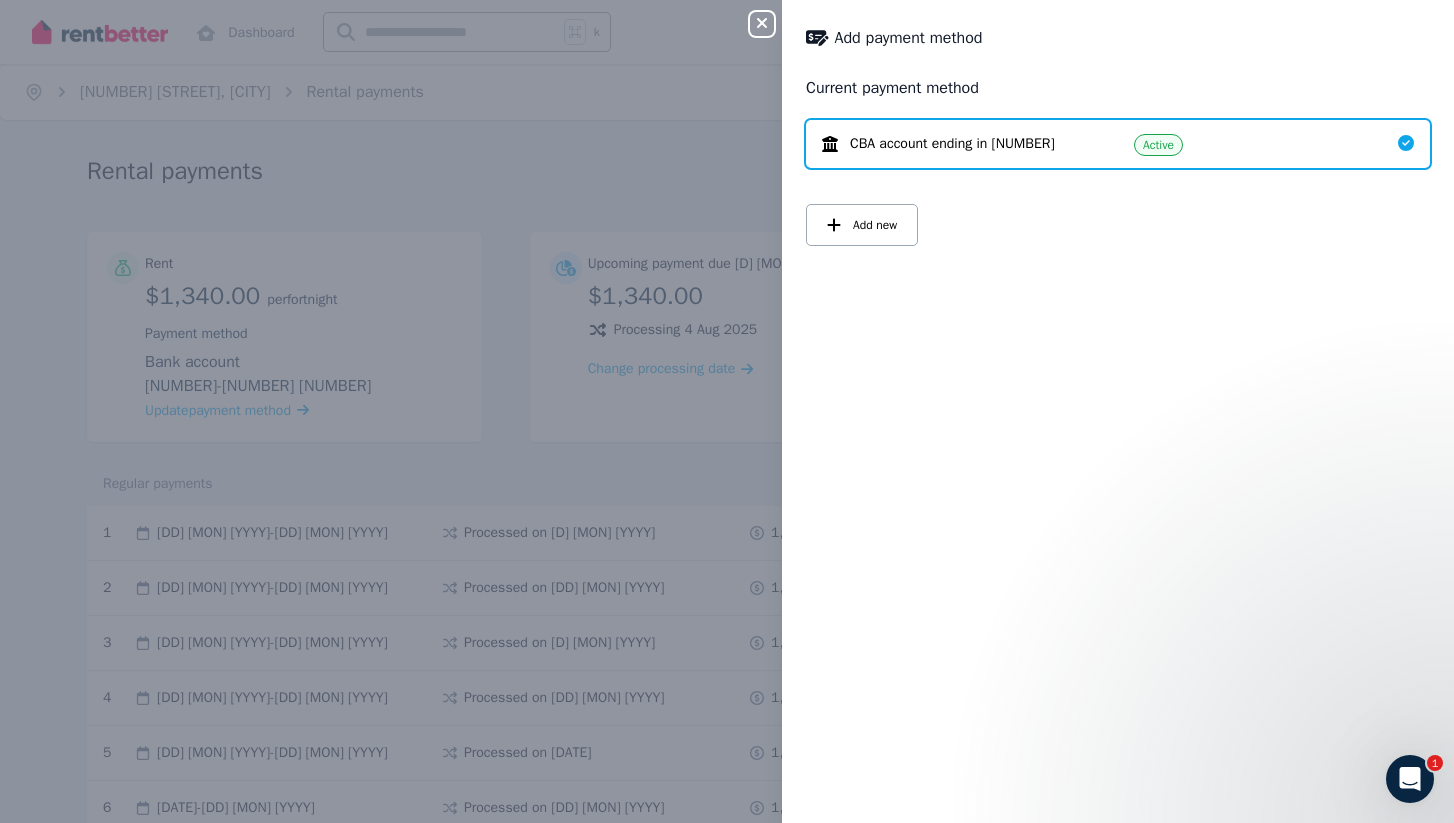 scroll, scrollTop: 0, scrollLeft: 0, axis: both 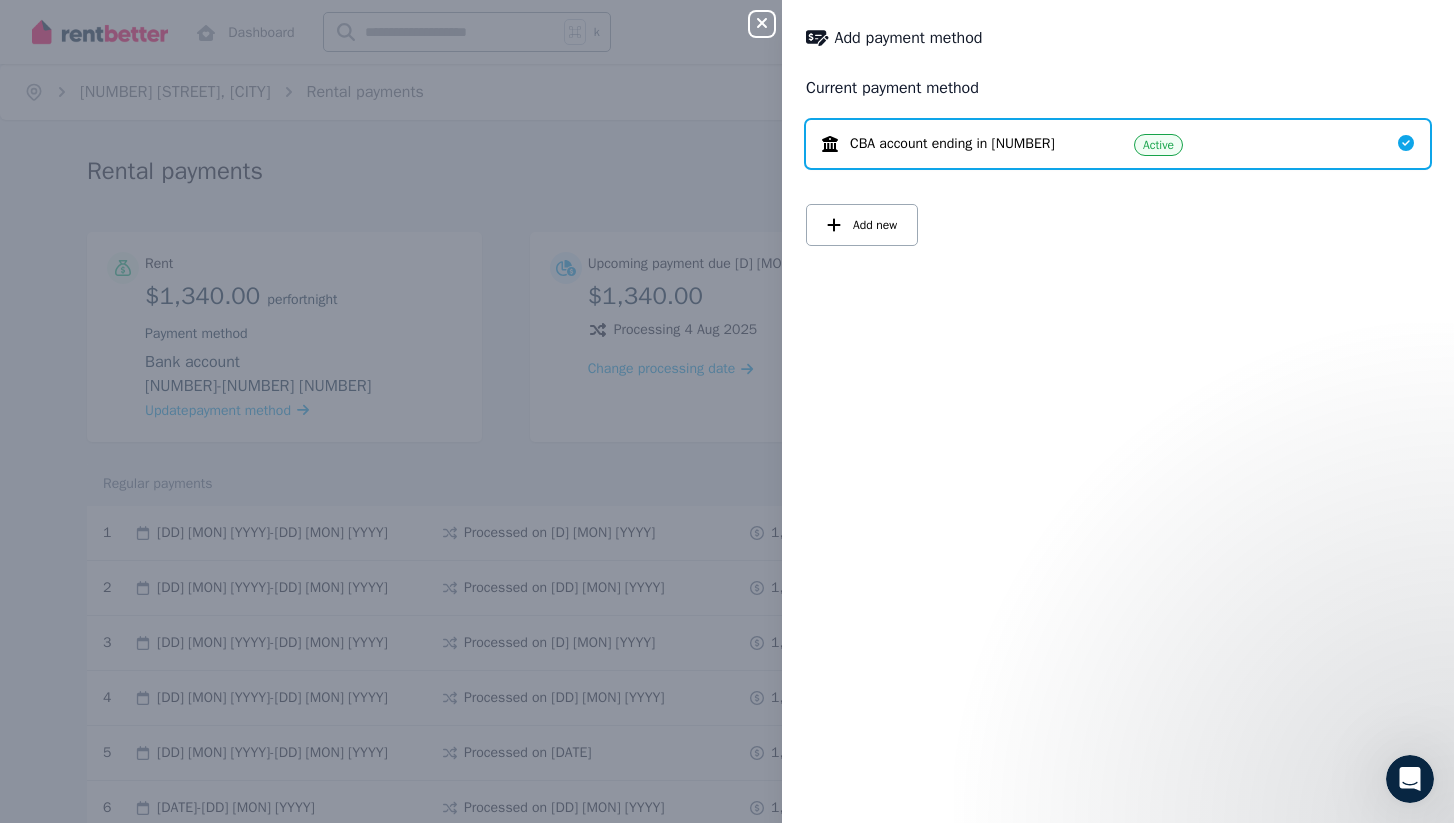 click on "Active" at bounding box center [1158, 145] 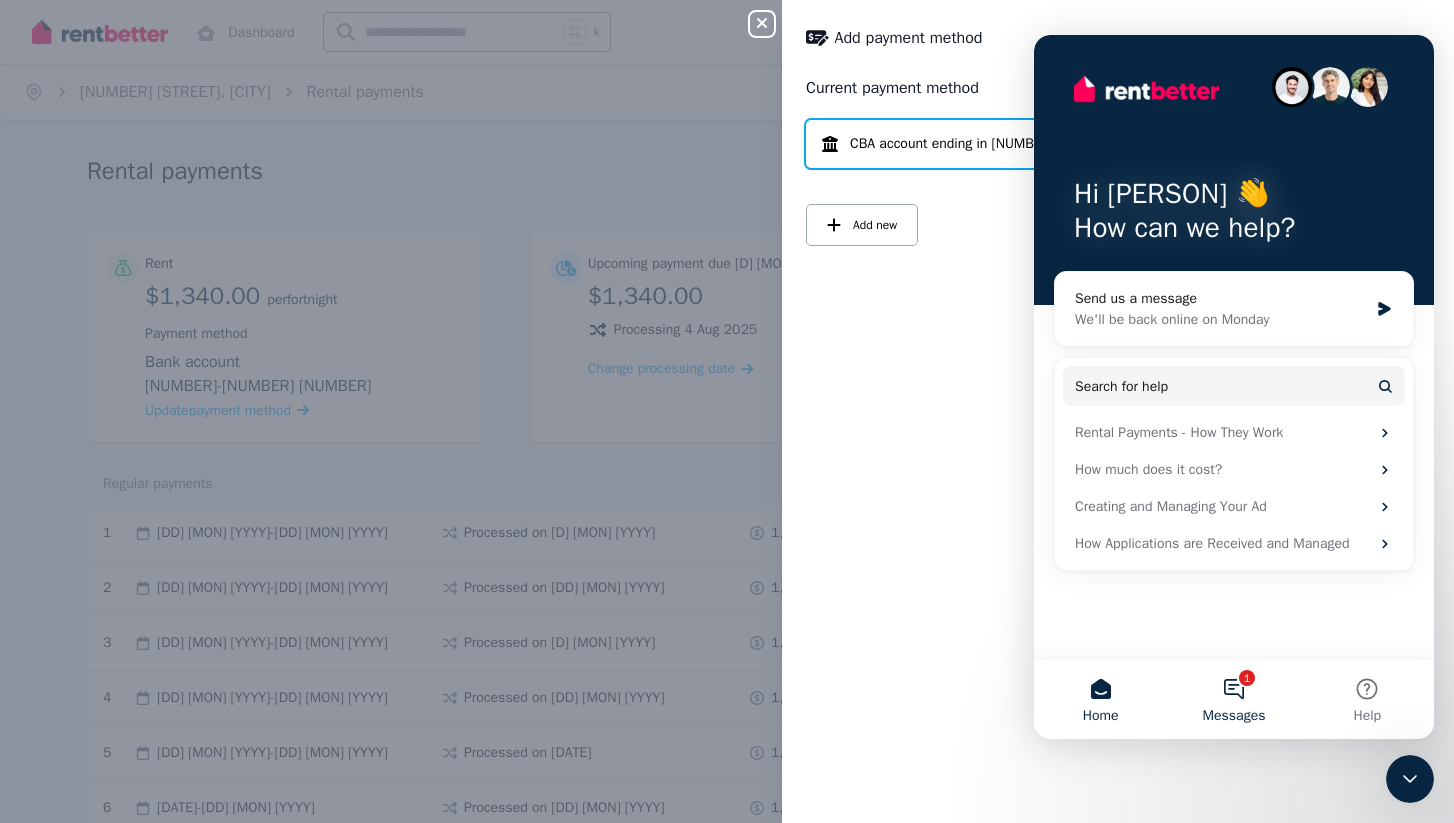 click on "1 Messages" at bounding box center (1233, 699) 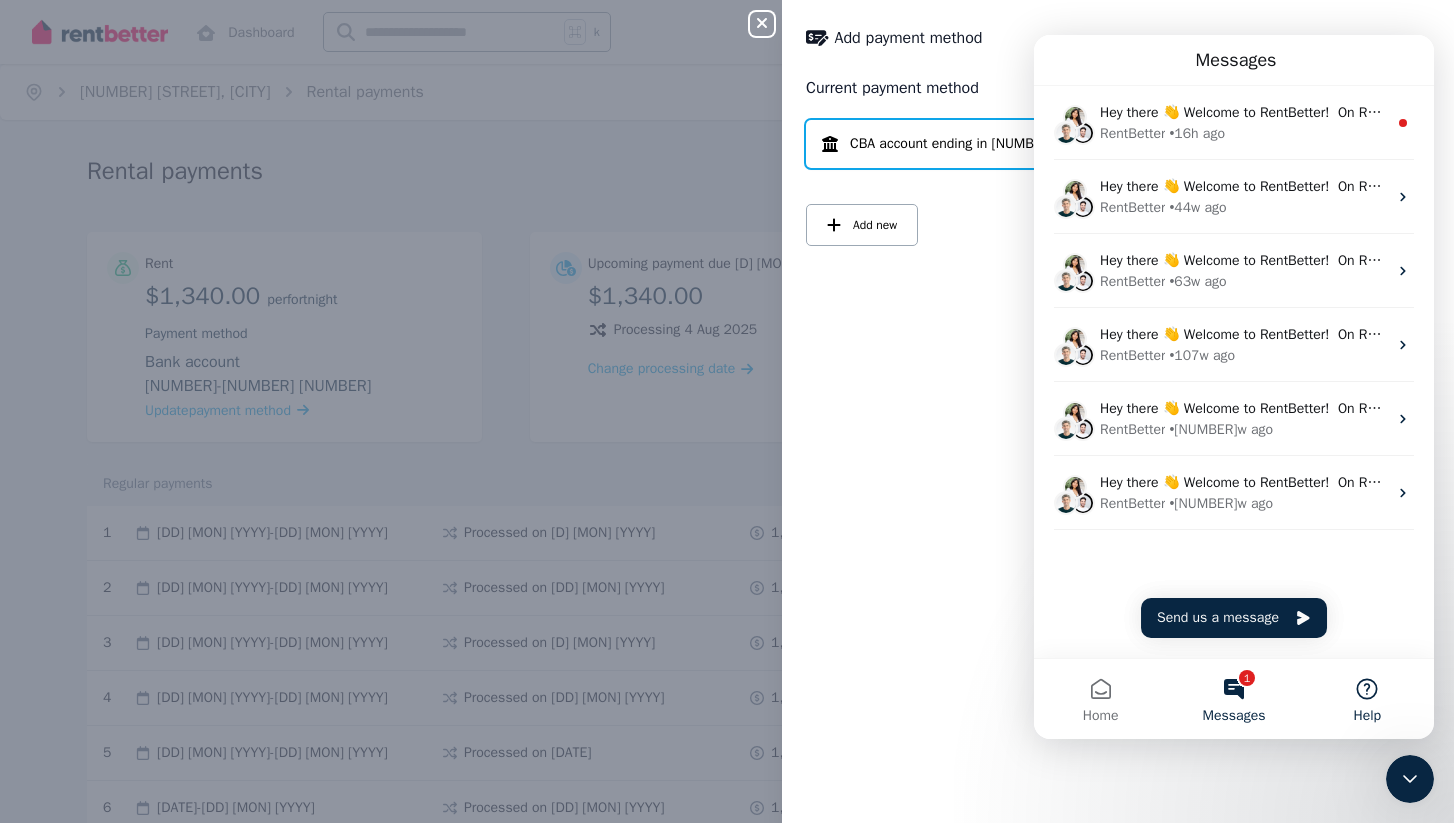 click on "Help" at bounding box center [1367, 699] 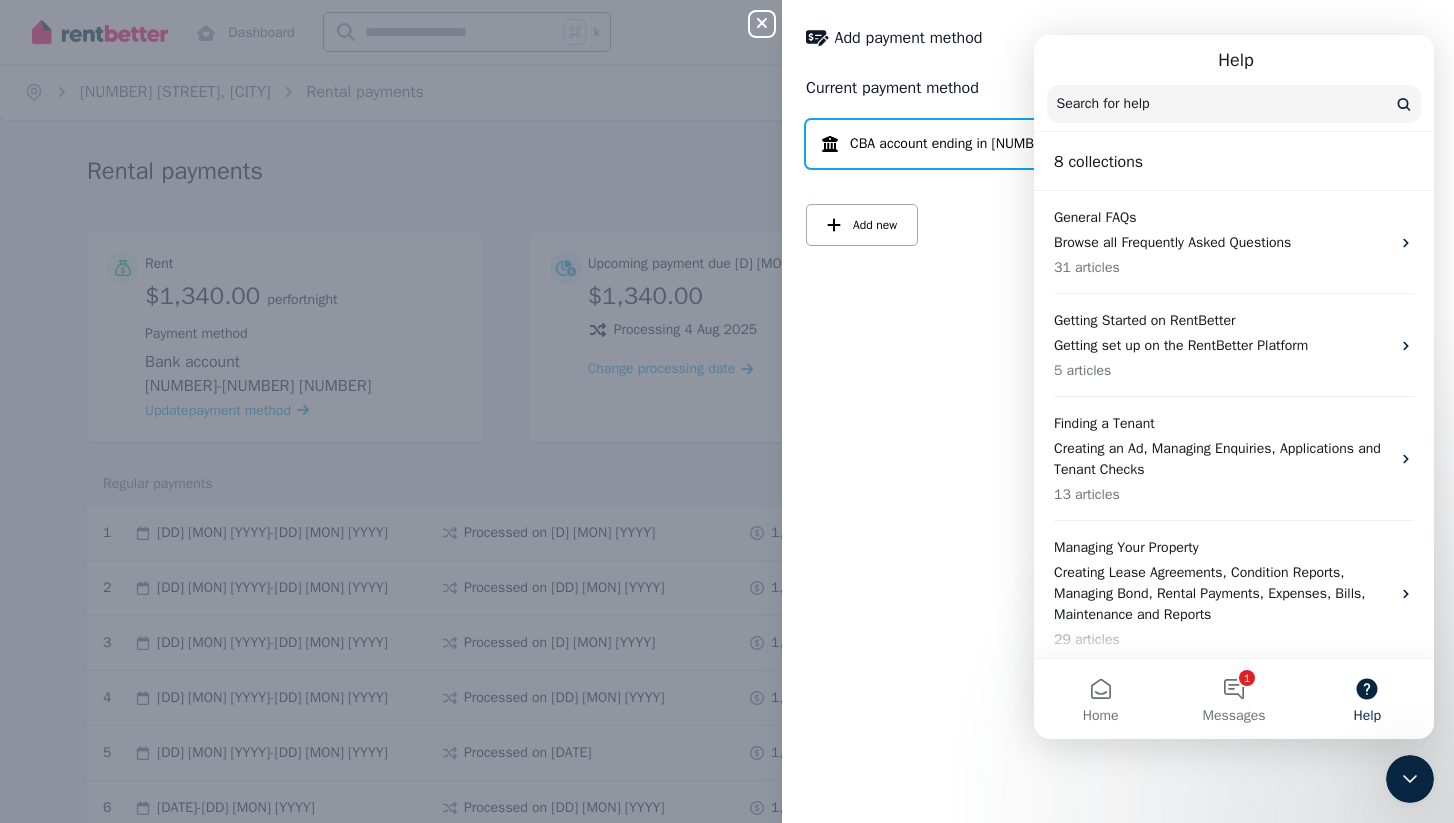 click at bounding box center (1234, 104) 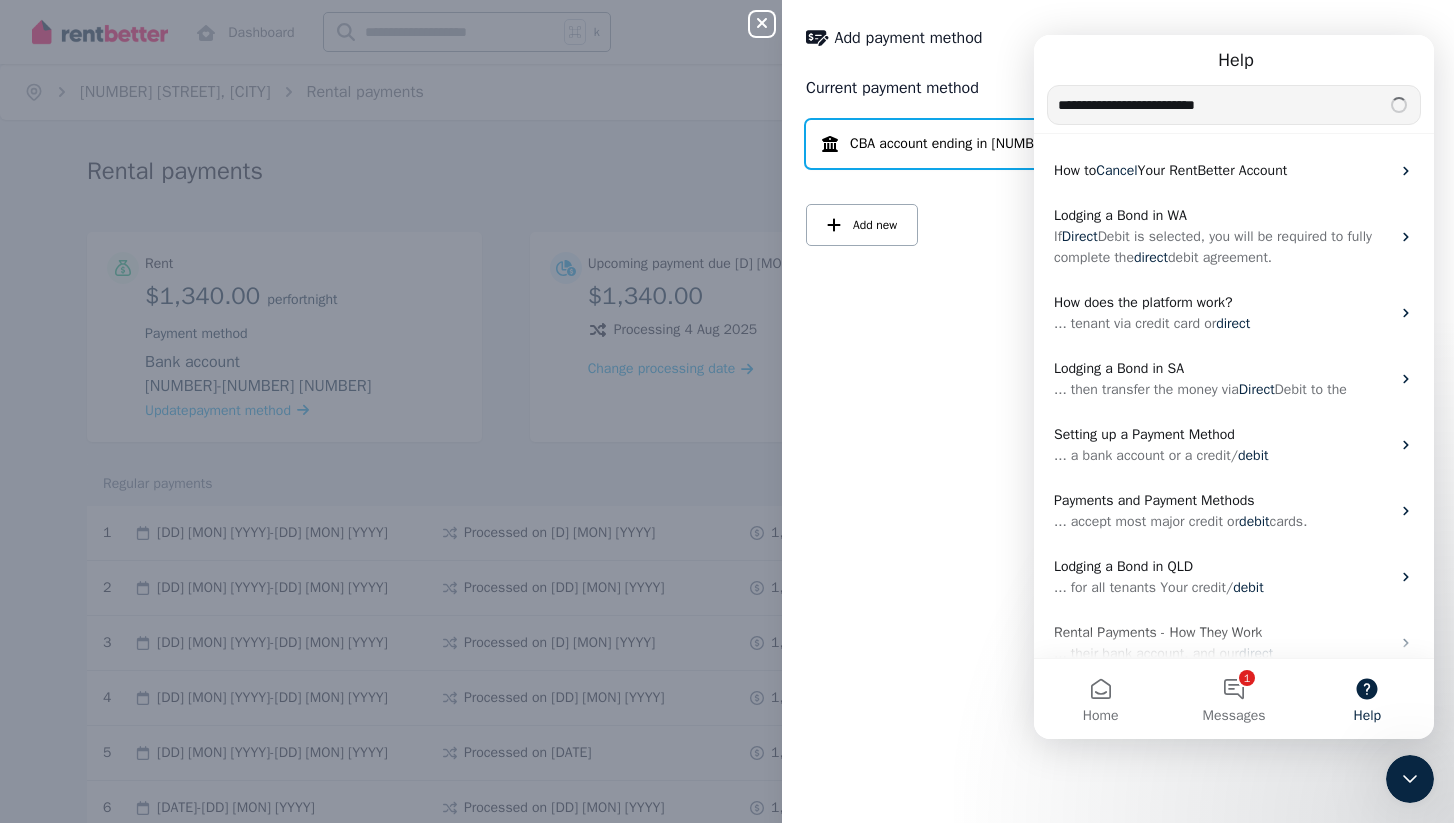 type on "**********" 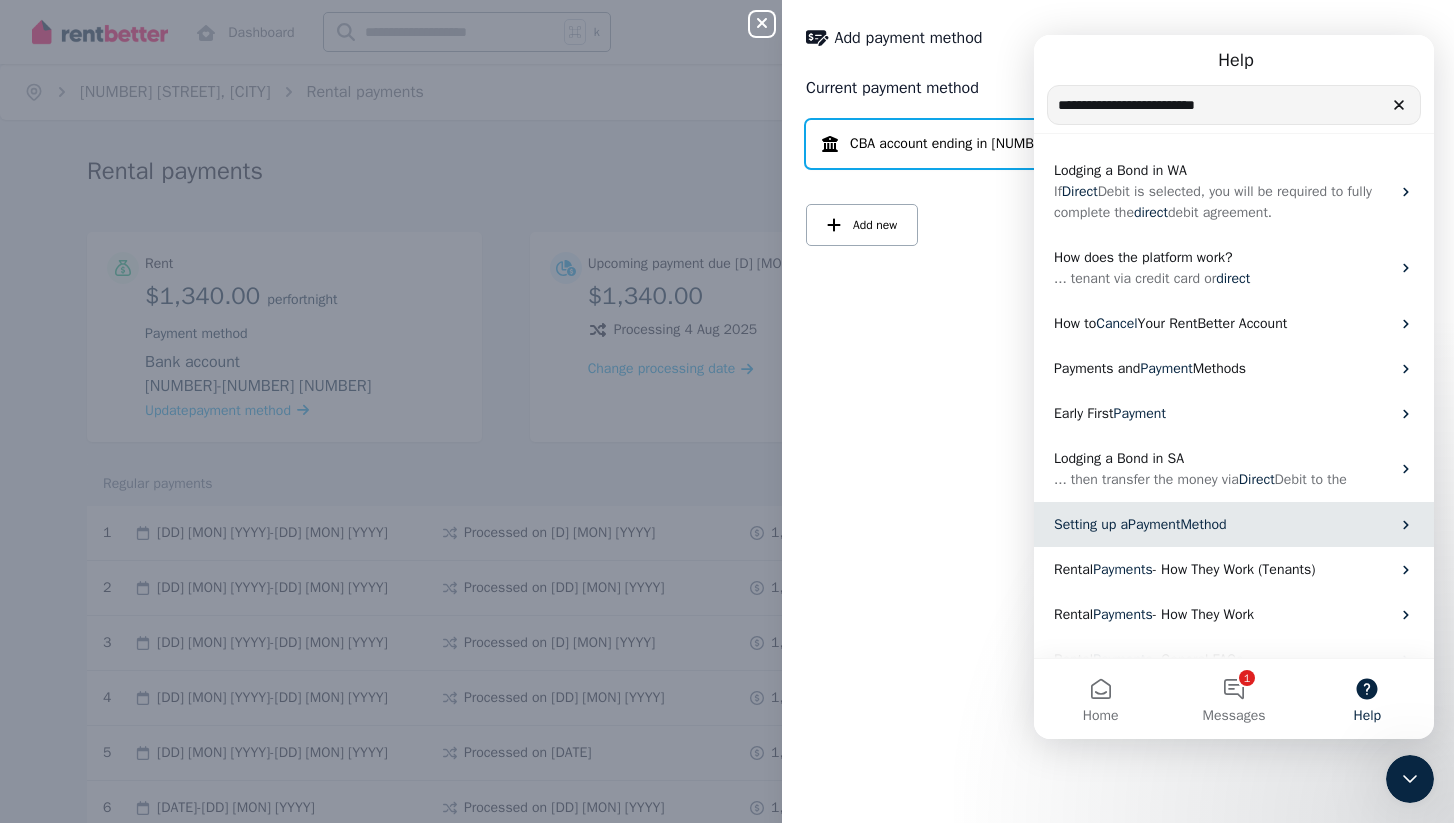 click on "Setting up a  Payment  Method" at bounding box center (1222, 524) 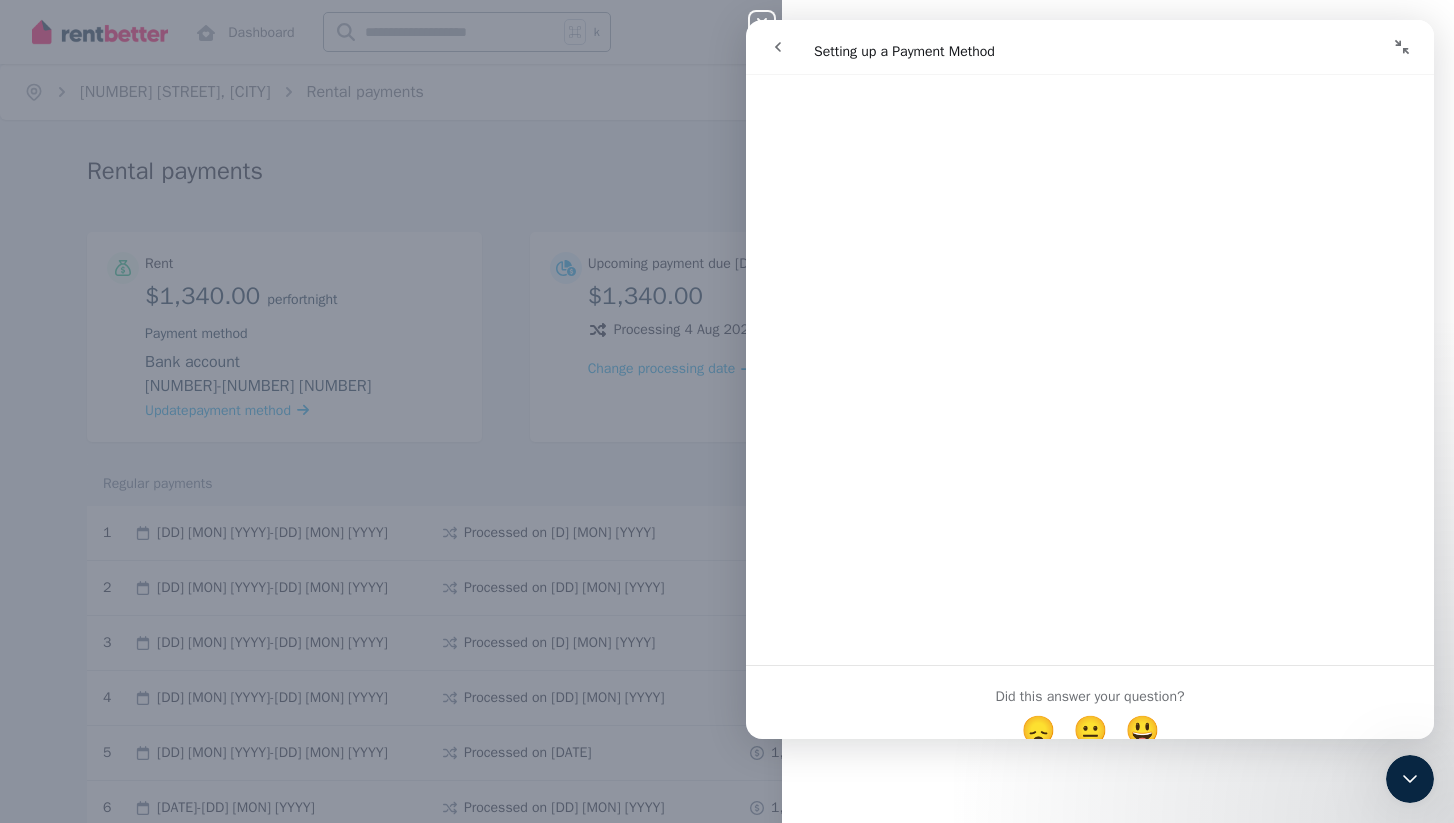 scroll, scrollTop: 2818, scrollLeft: 0, axis: vertical 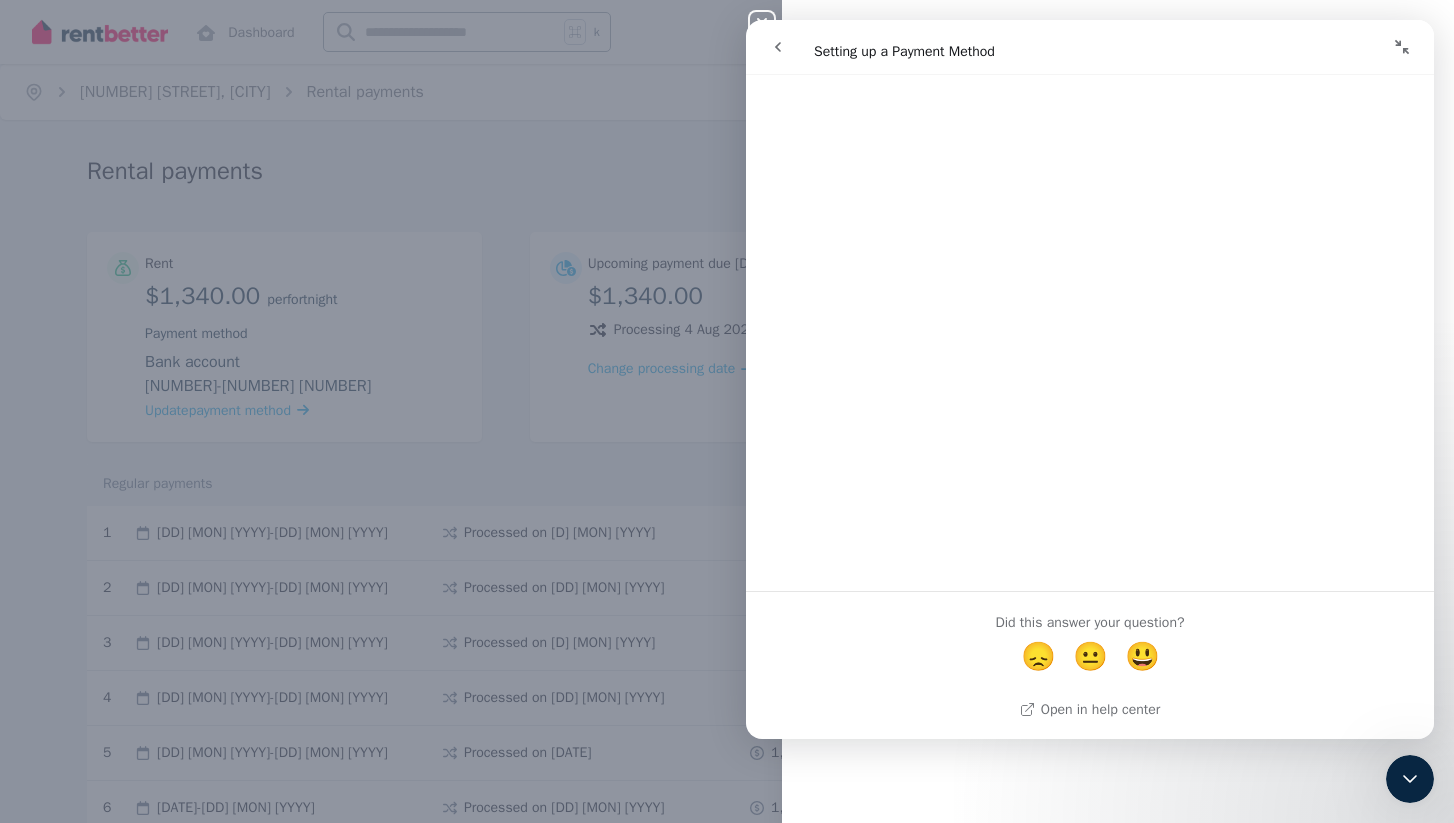 click 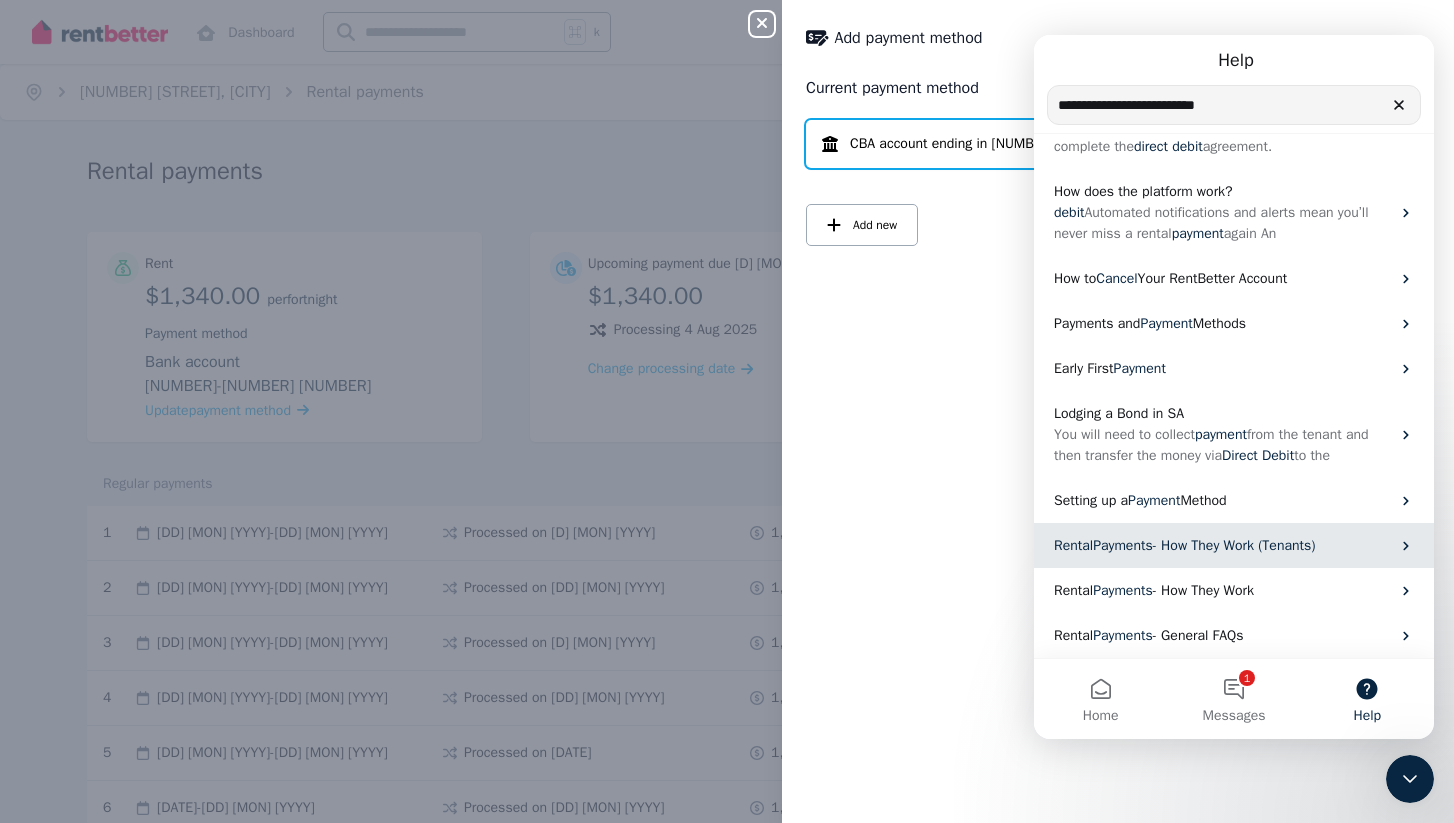 scroll, scrollTop: 66, scrollLeft: 0, axis: vertical 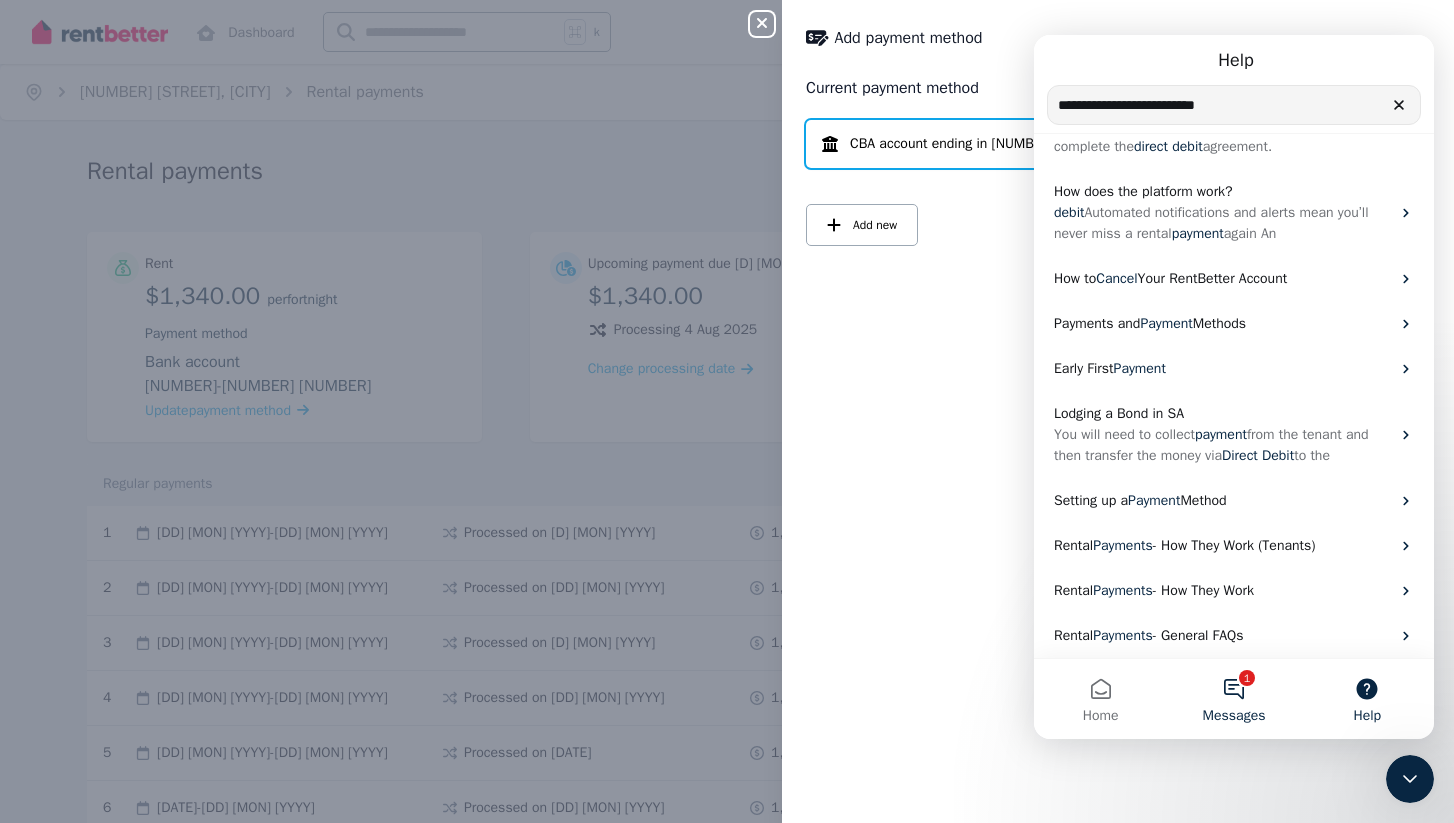 click on "1 Messages" at bounding box center [1233, 699] 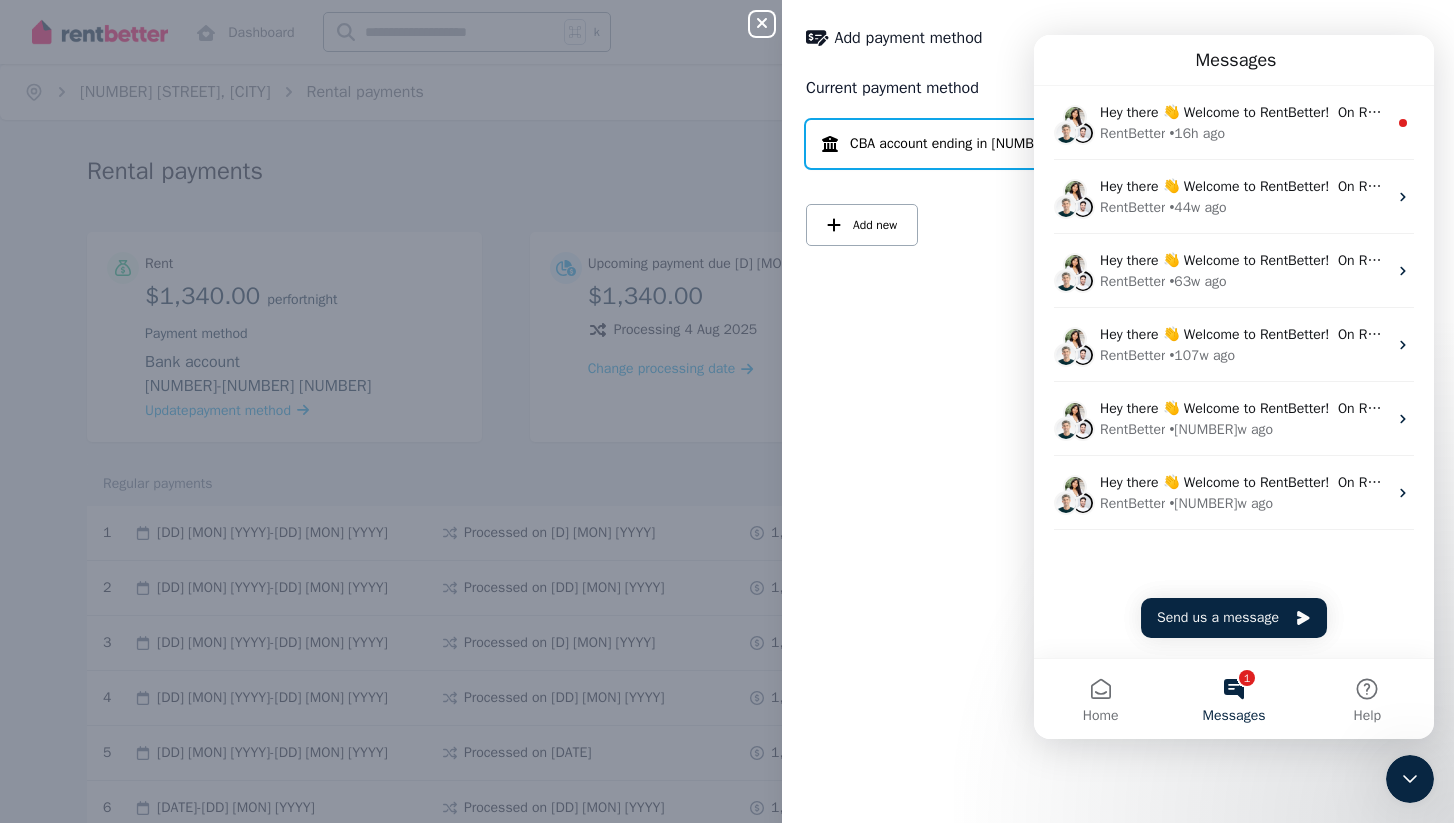 click on "Current payment method CBA account ending in [NUMBER] Active Add new" at bounding box center (727, 411) 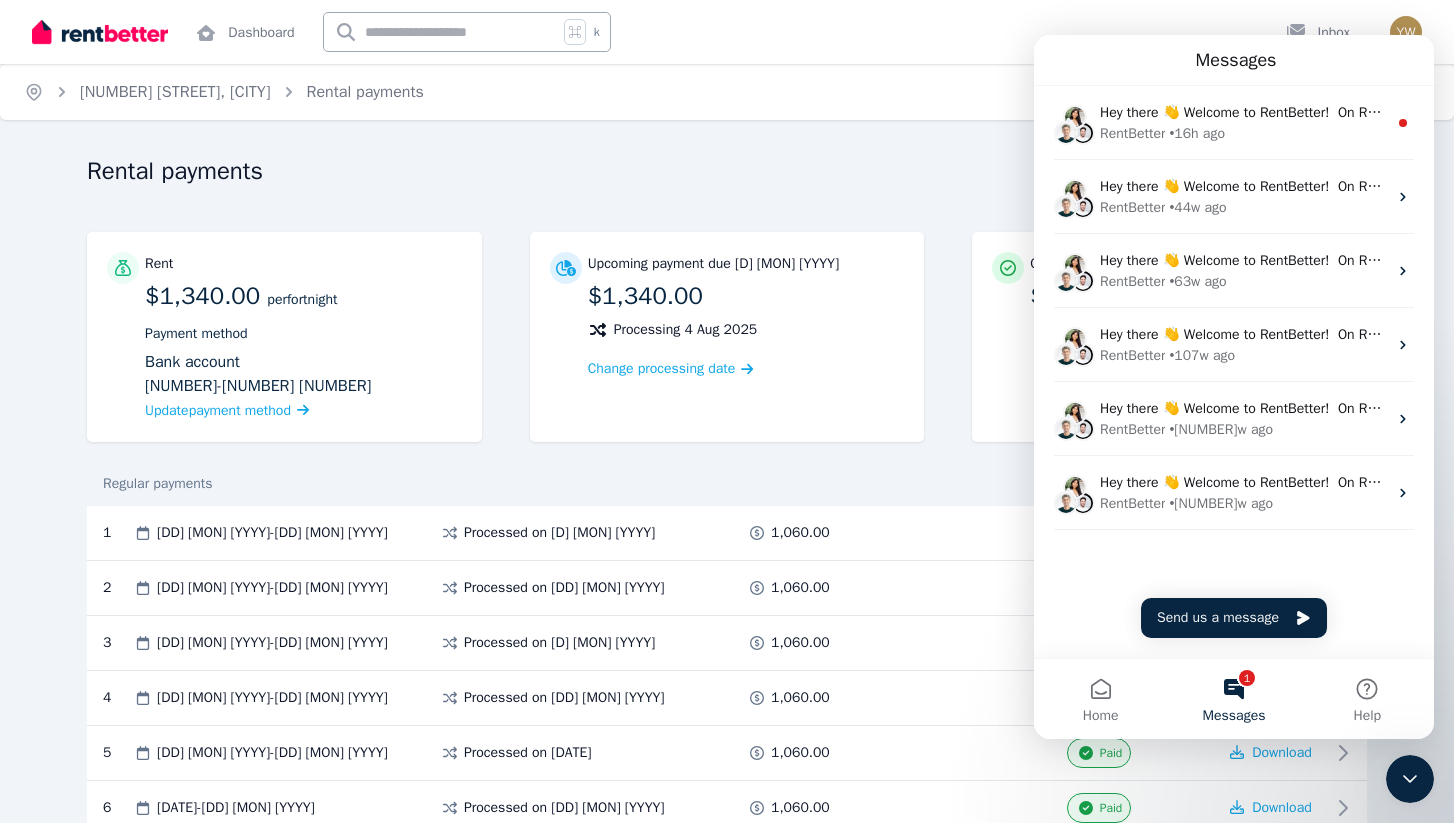 click on "Regular payments" at bounding box center (727, 484) 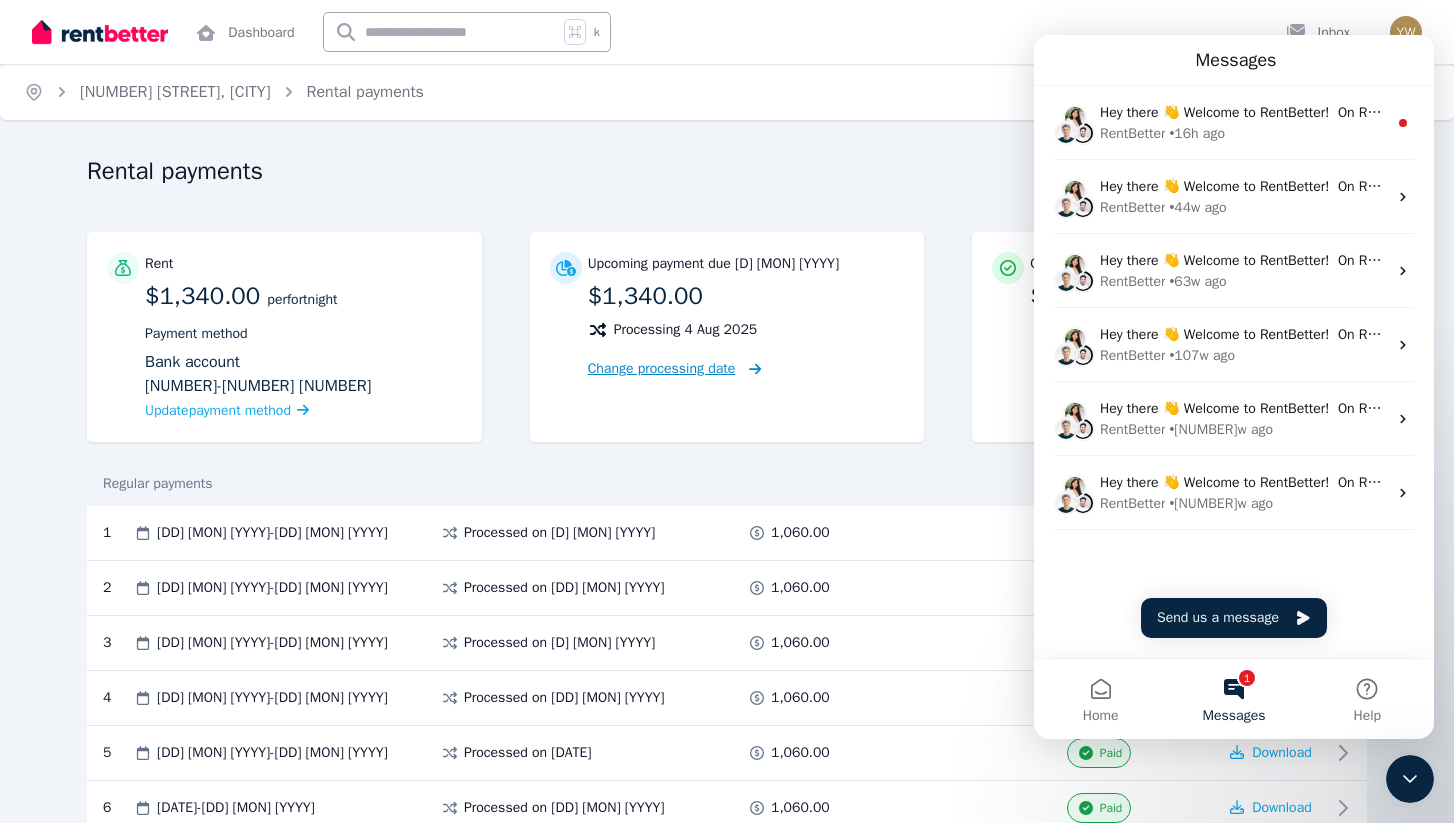 click 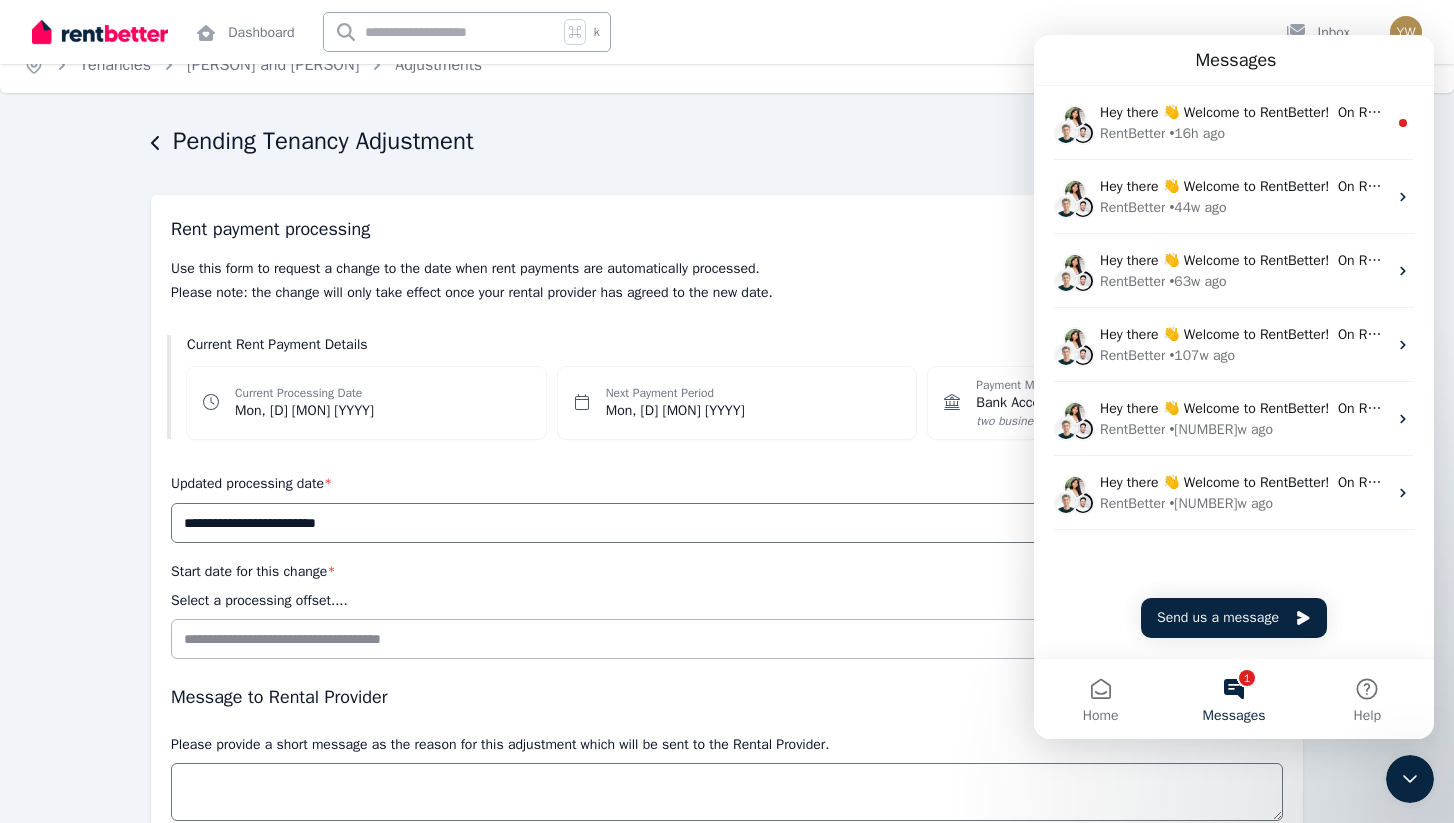 scroll, scrollTop: 30, scrollLeft: 0, axis: vertical 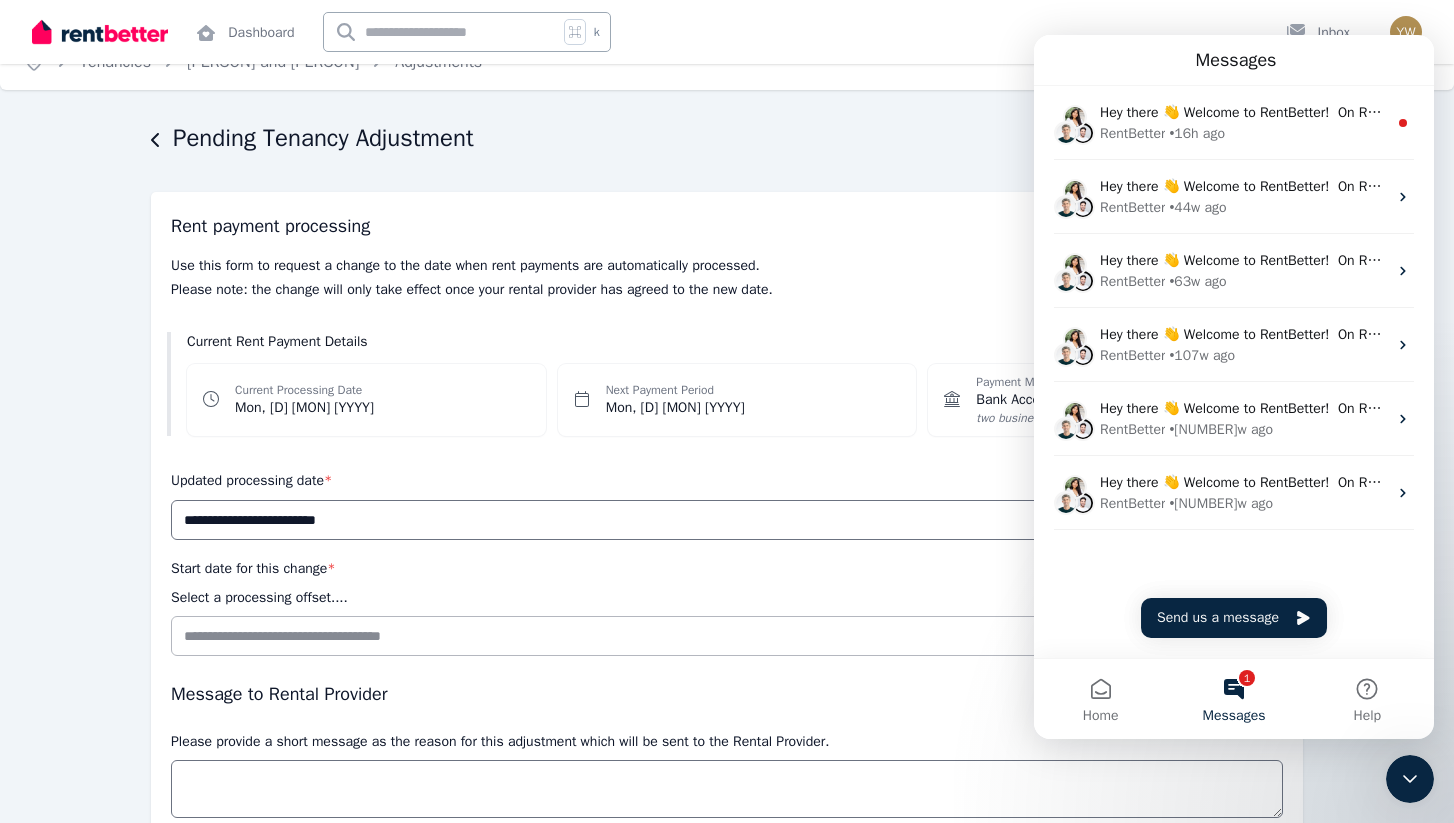 click at bounding box center (1410, 779) 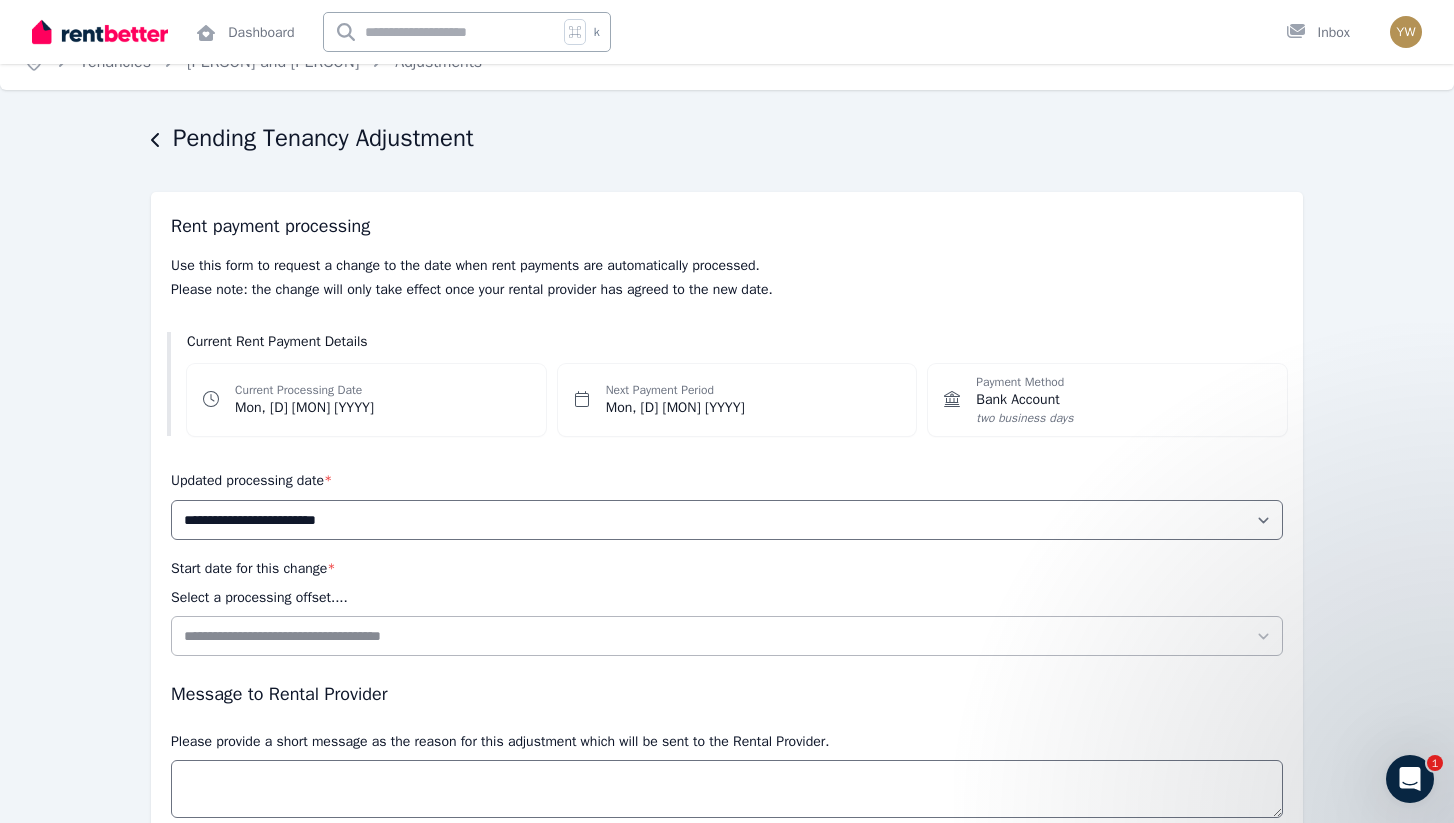 scroll, scrollTop: 0, scrollLeft: 0, axis: both 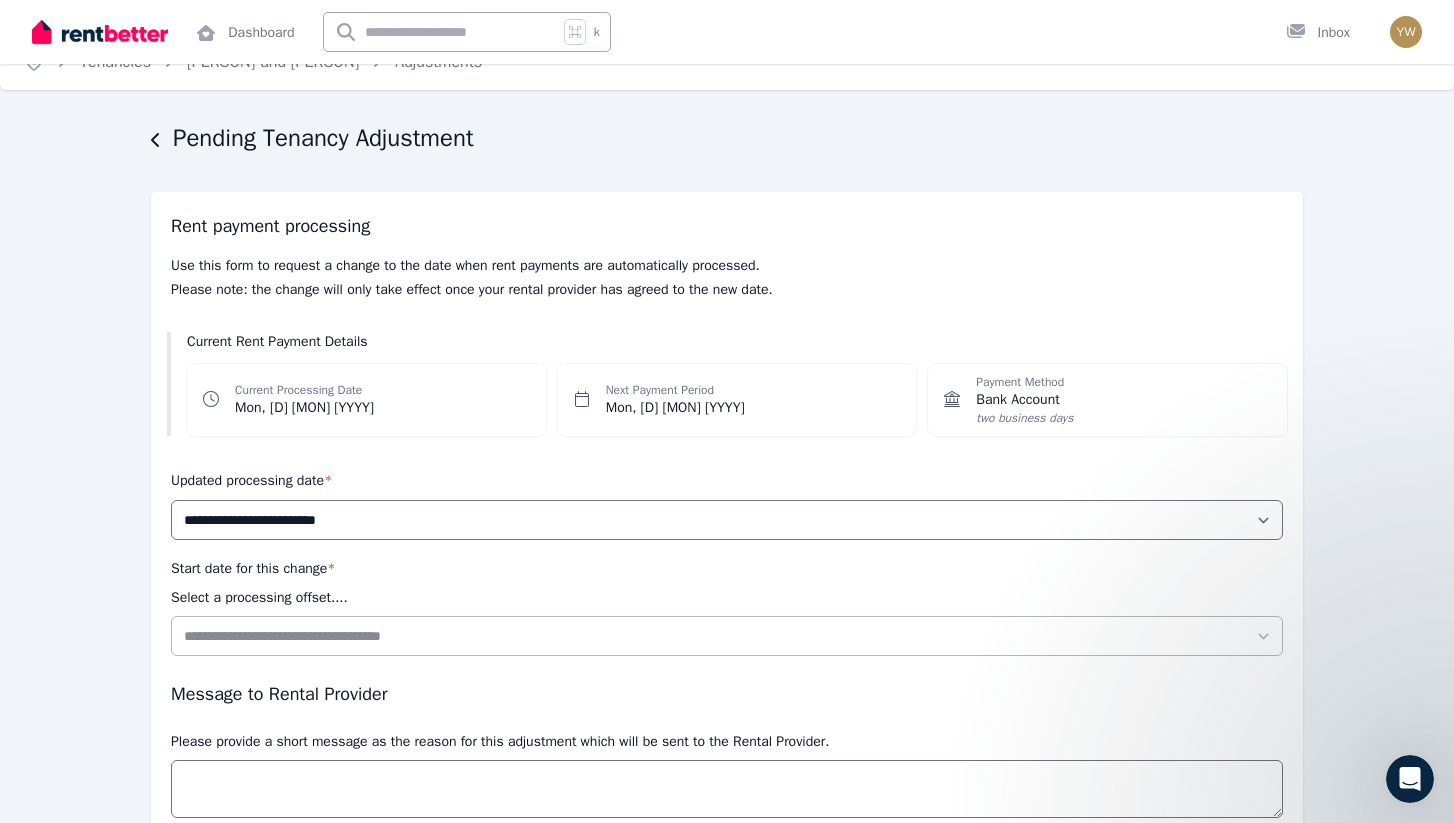 click on "Payment Method Bank Account two business days" at bounding box center [1107, 400] 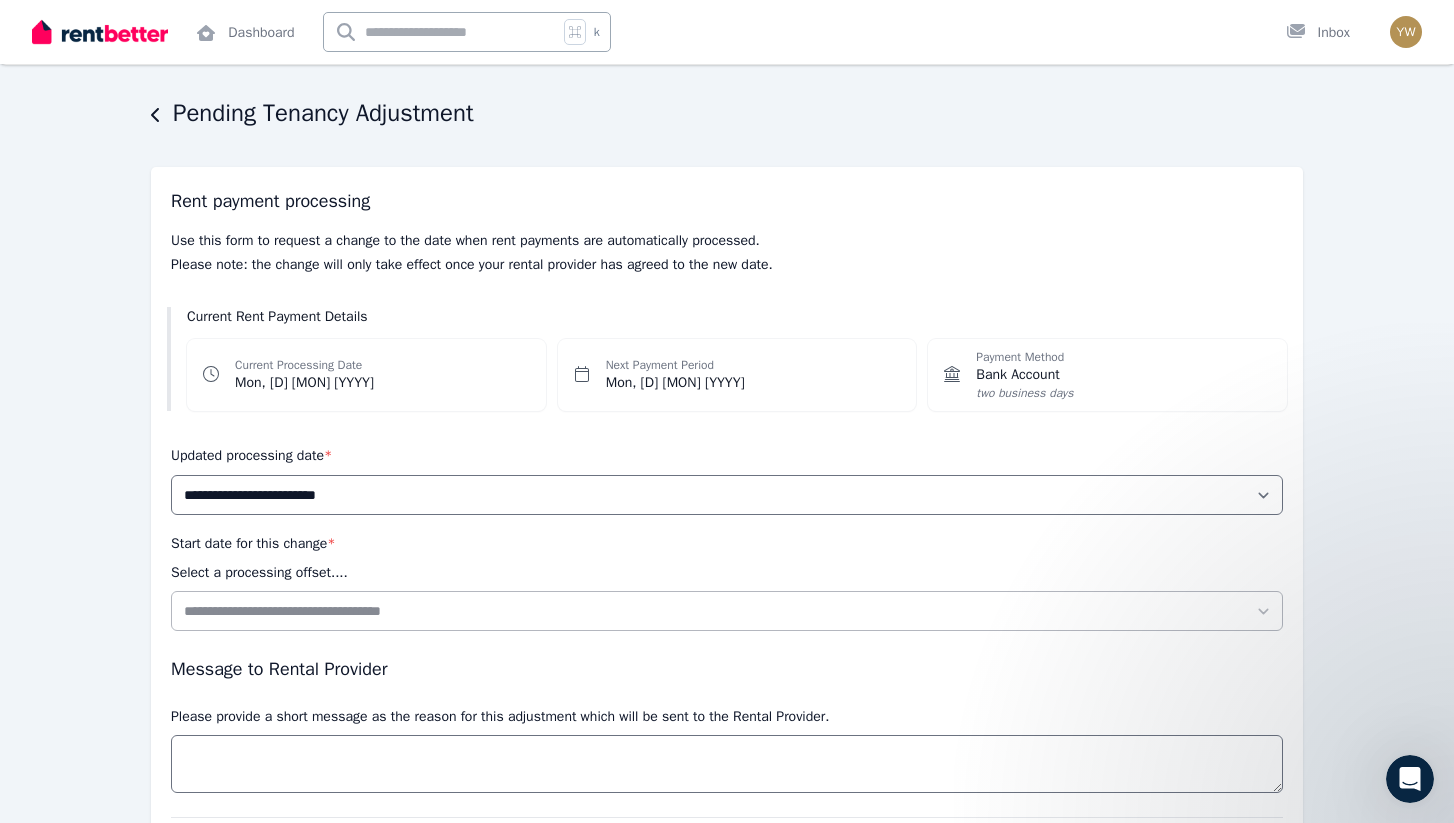 scroll, scrollTop: 56, scrollLeft: 0, axis: vertical 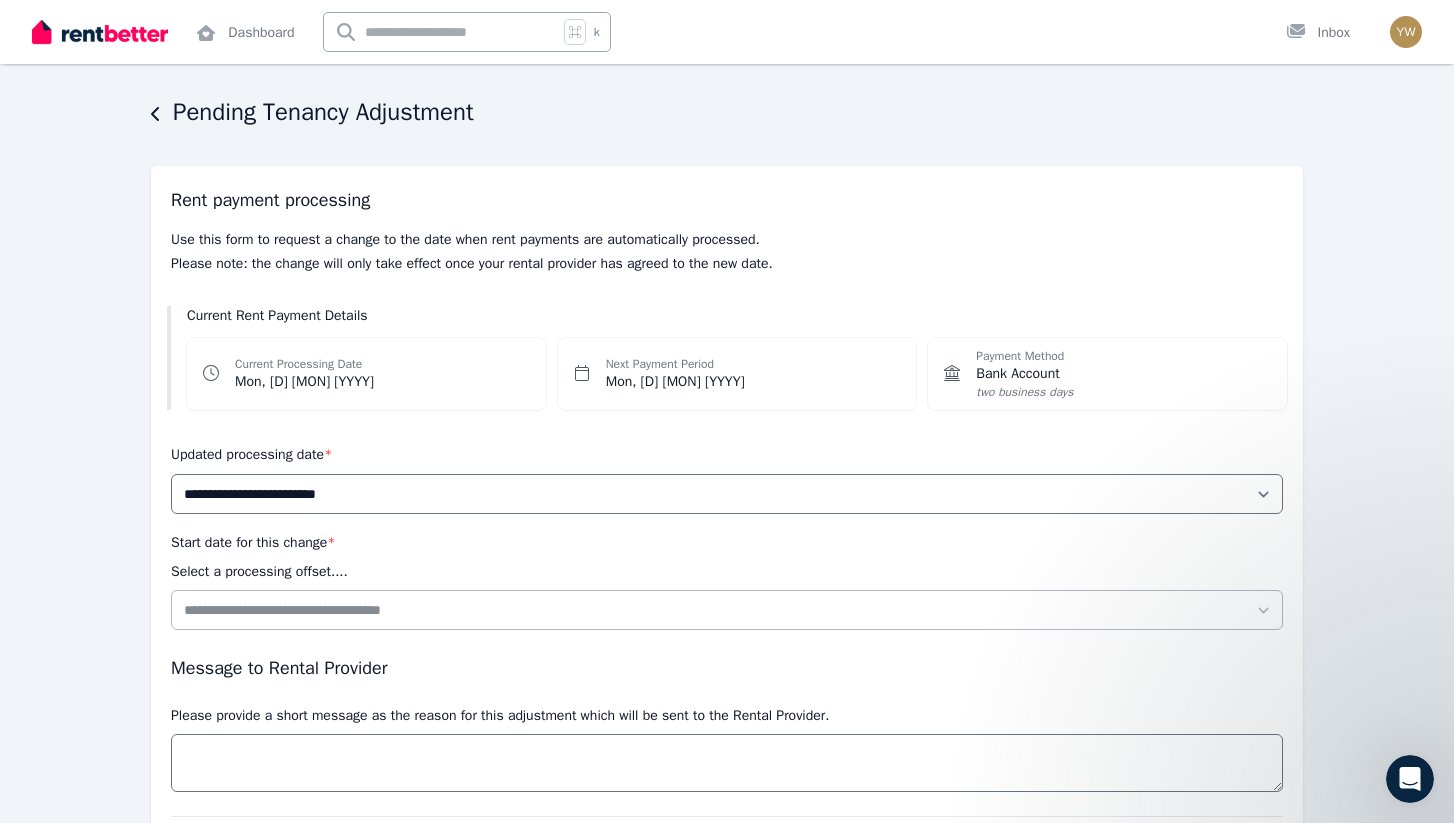 click on "**********" at bounding box center (727, 532) 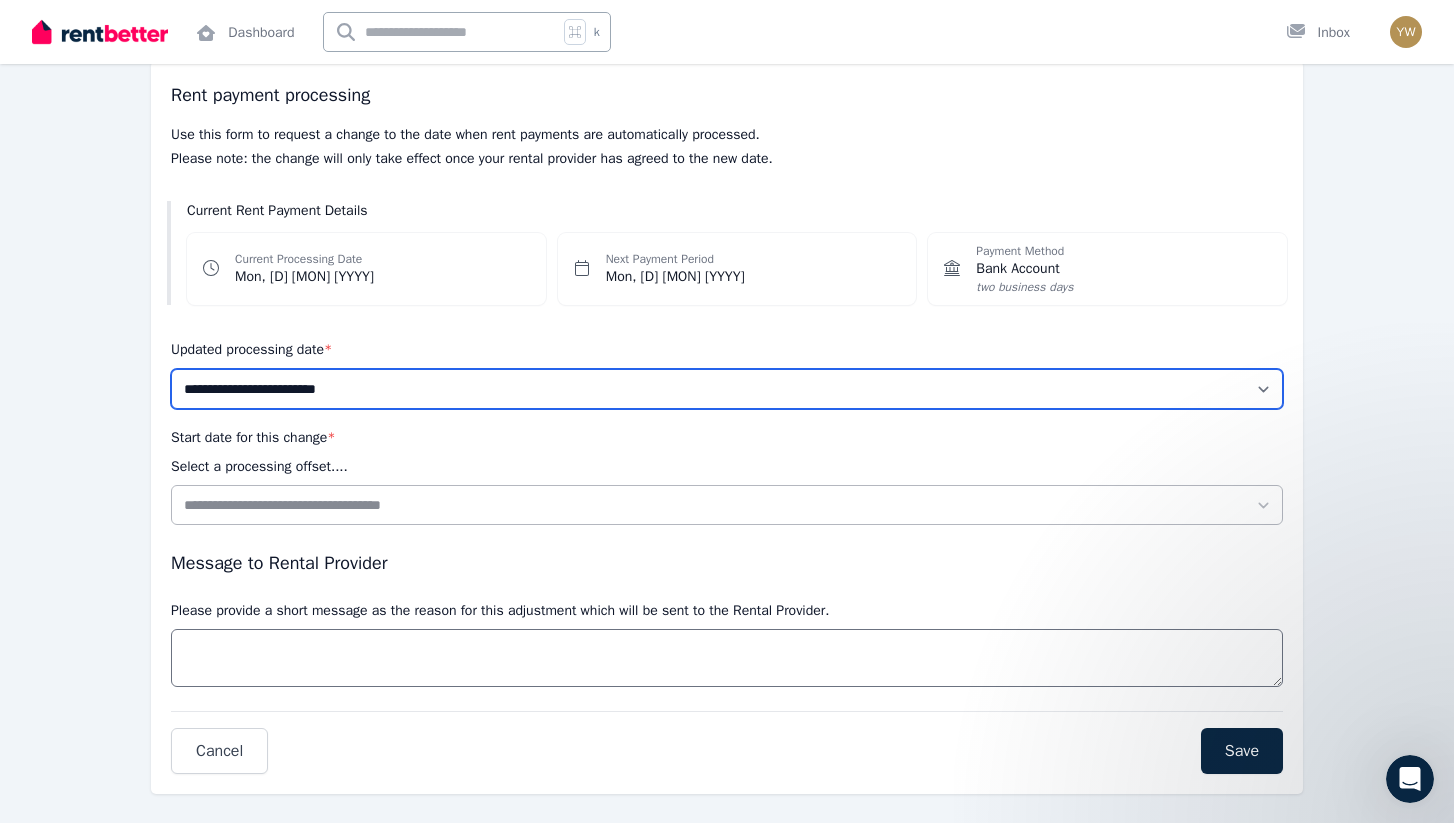scroll, scrollTop: 164, scrollLeft: 0, axis: vertical 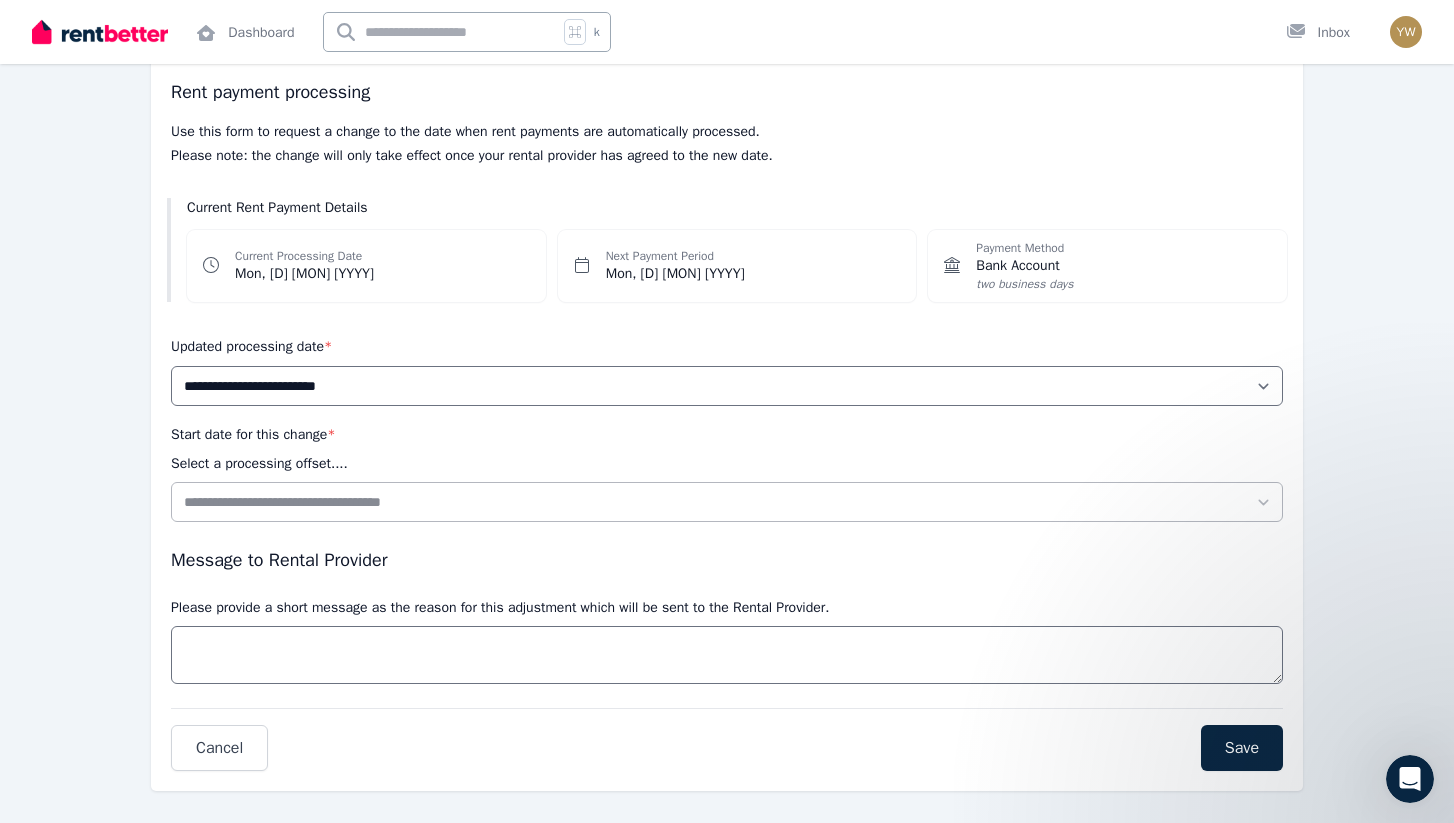 click at bounding box center (1406, 32) 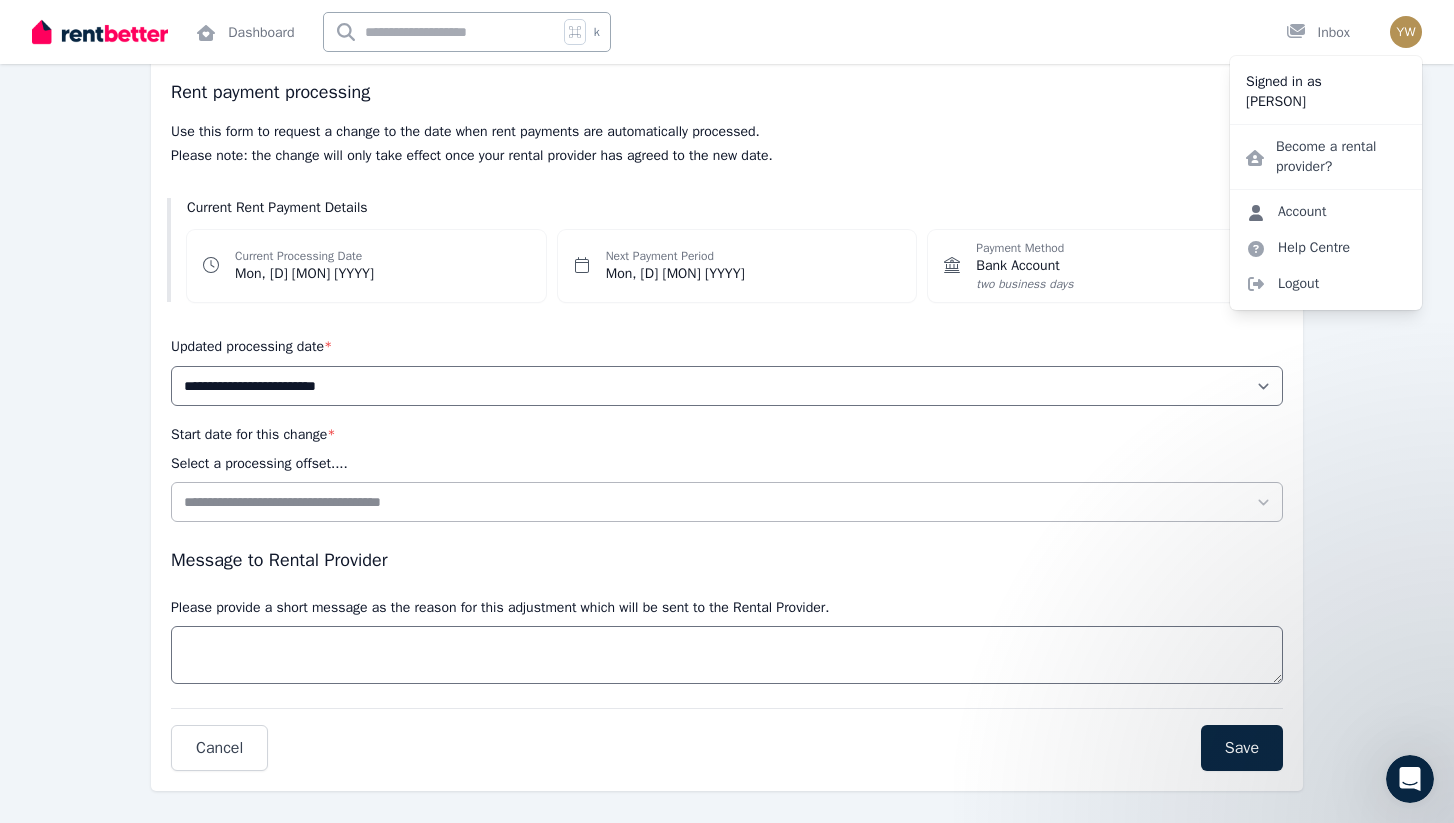 click on "Account" at bounding box center (1286, 212) 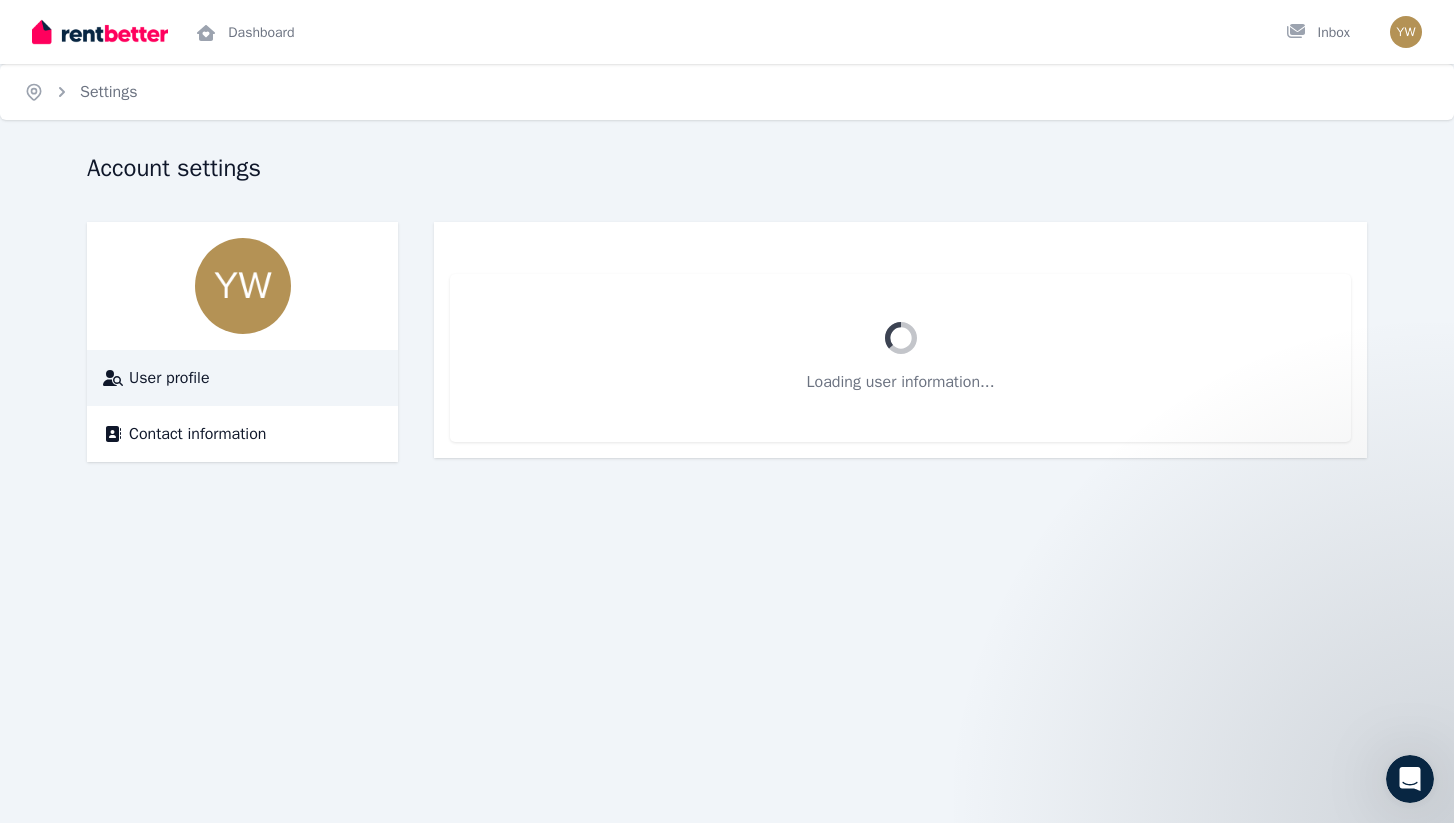 scroll, scrollTop: 0, scrollLeft: 0, axis: both 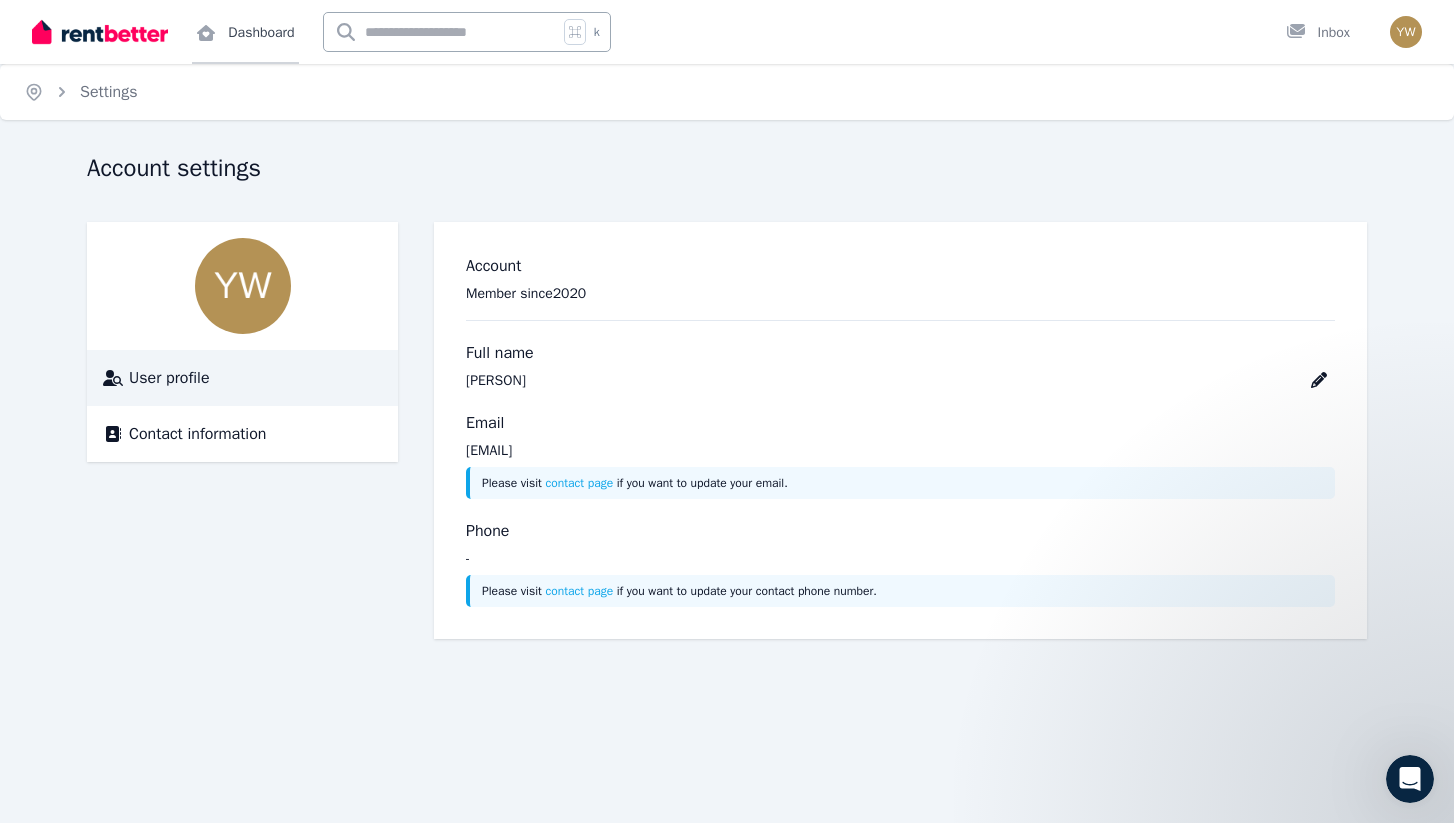 click on "Dashboard" at bounding box center (245, 32) 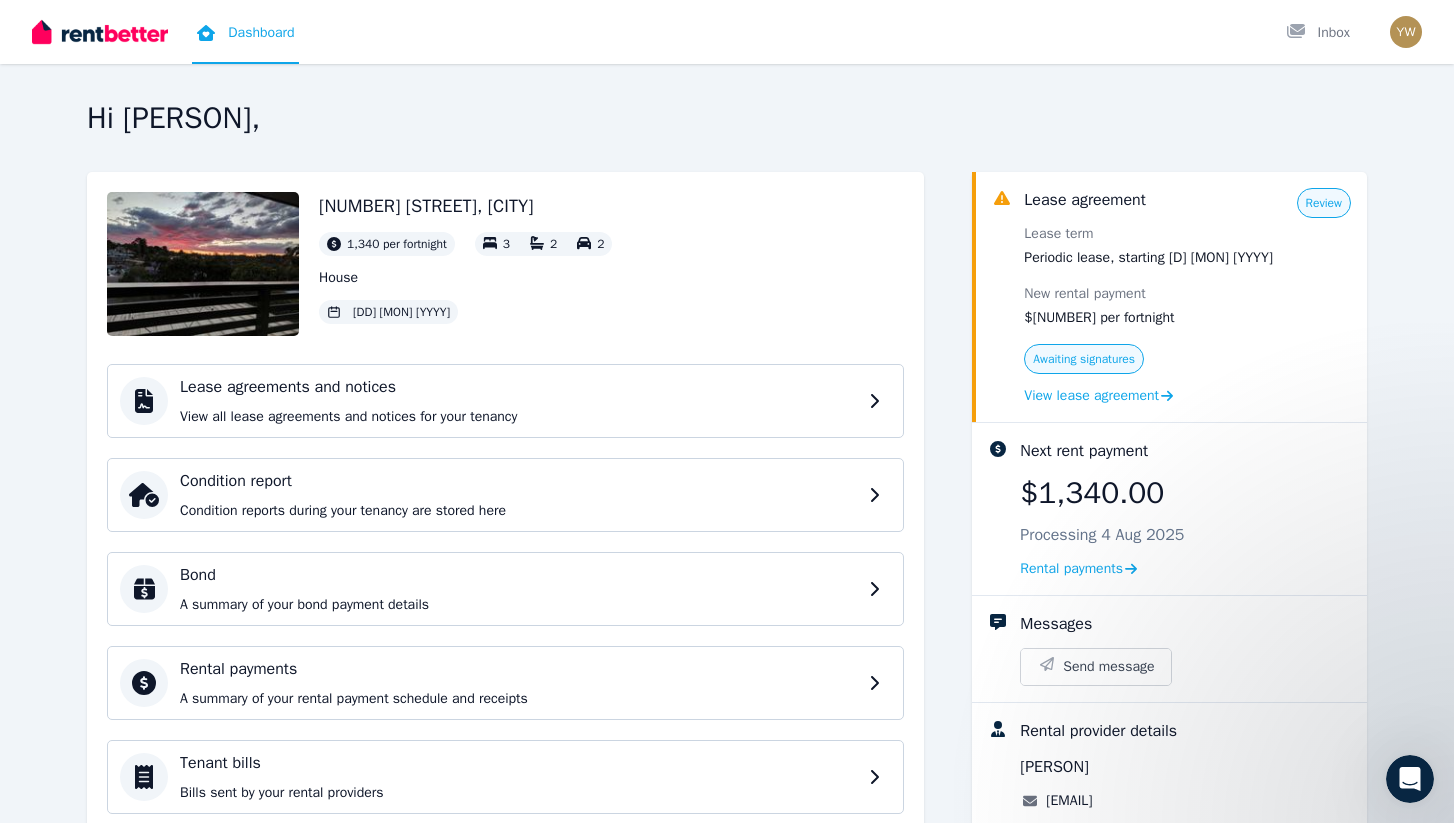 click on "[DD] [MON] [YYYY]" at bounding box center [401, 312] 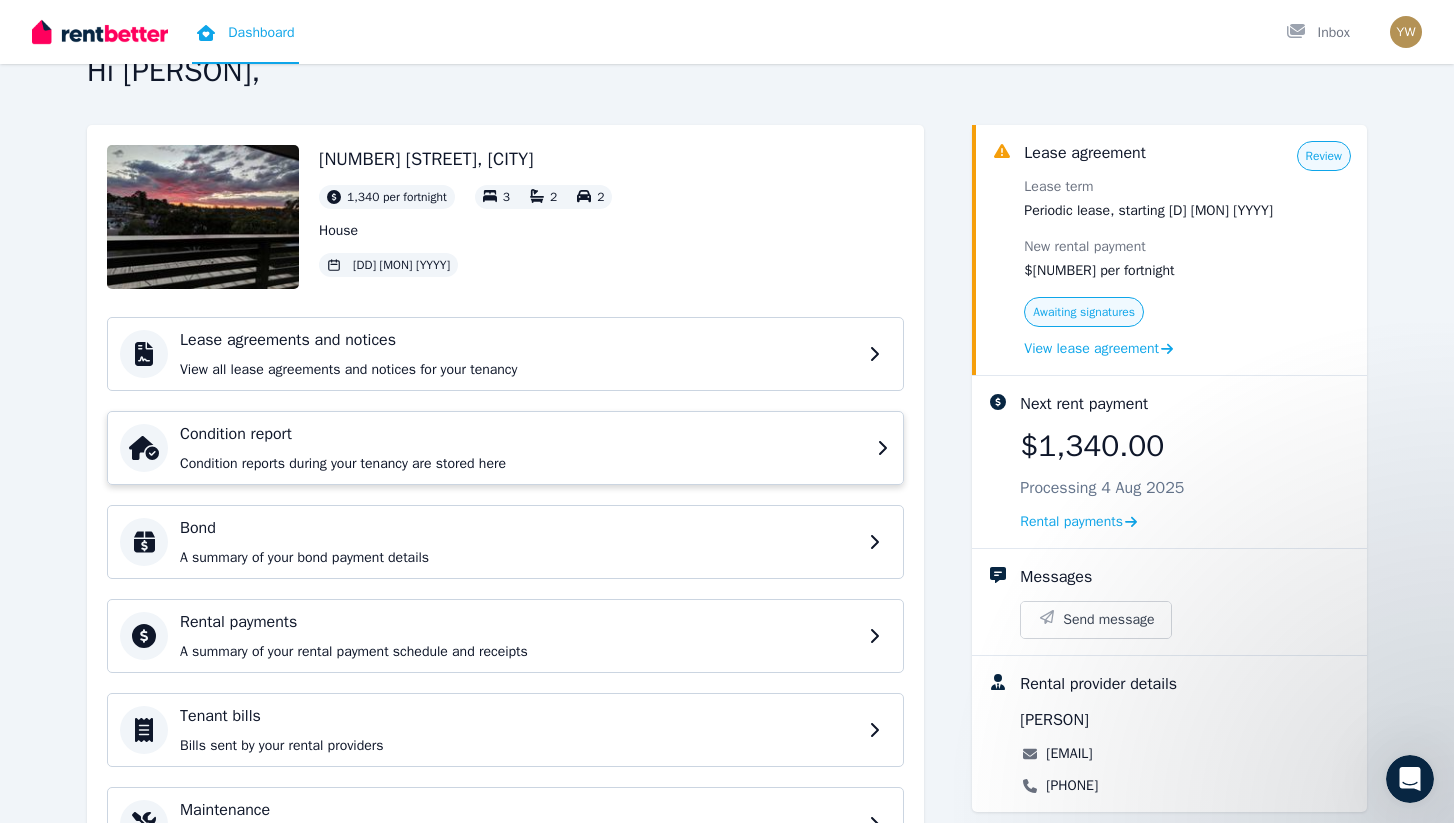 scroll, scrollTop: 48, scrollLeft: 0, axis: vertical 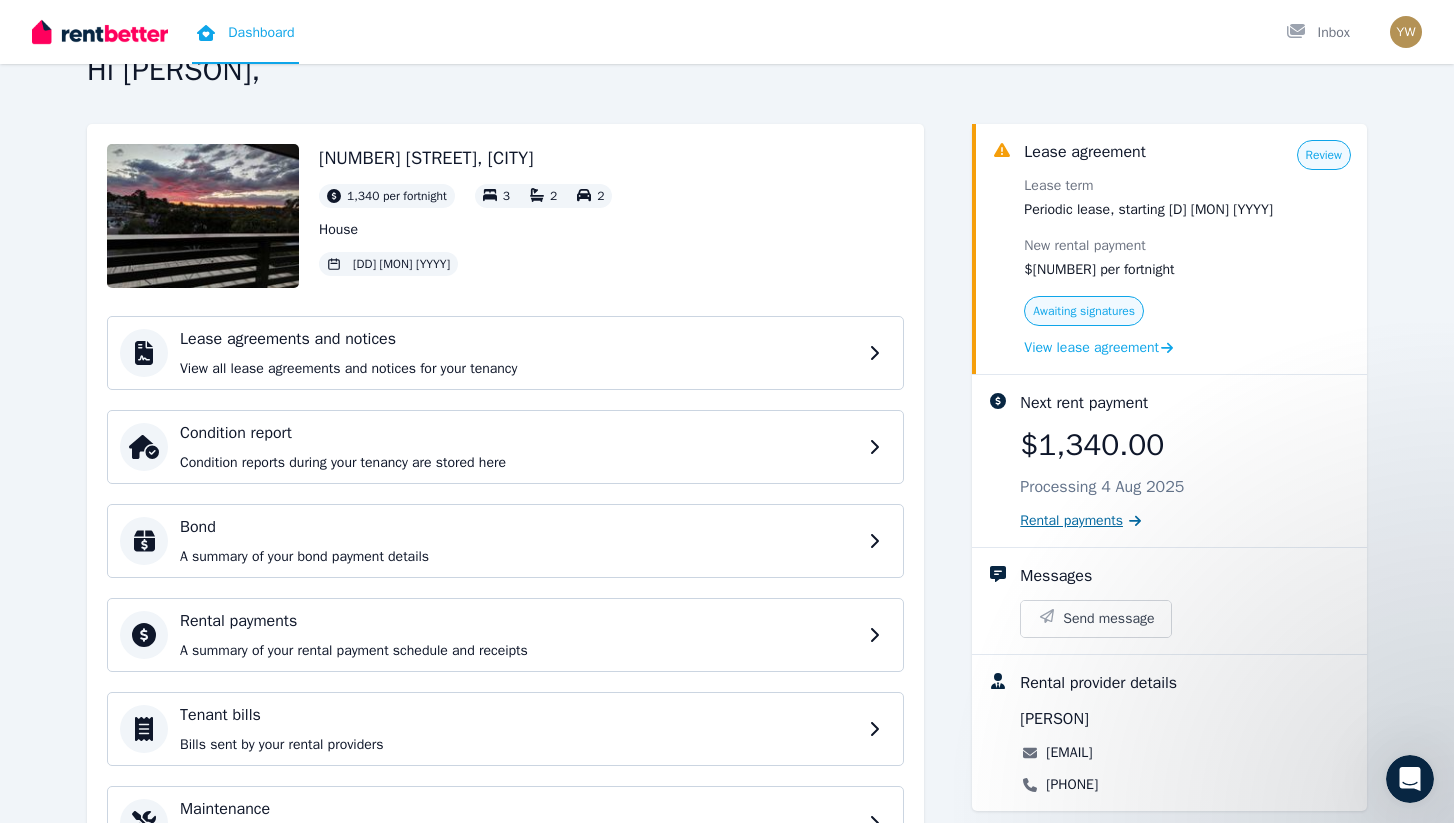 click on "Rental payments" at bounding box center [1071, 521] 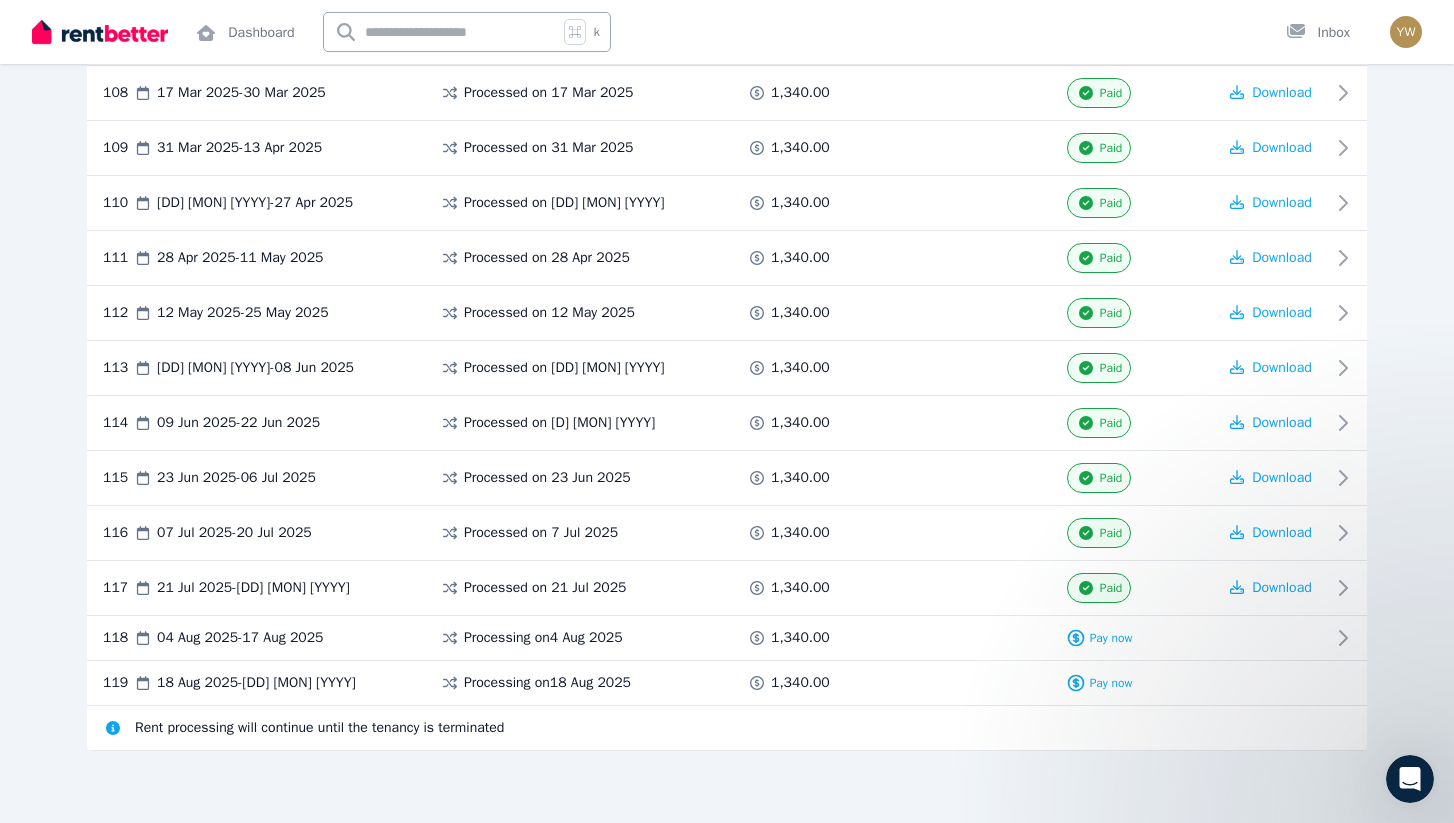 scroll, scrollTop: 6325, scrollLeft: 0, axis: vertical 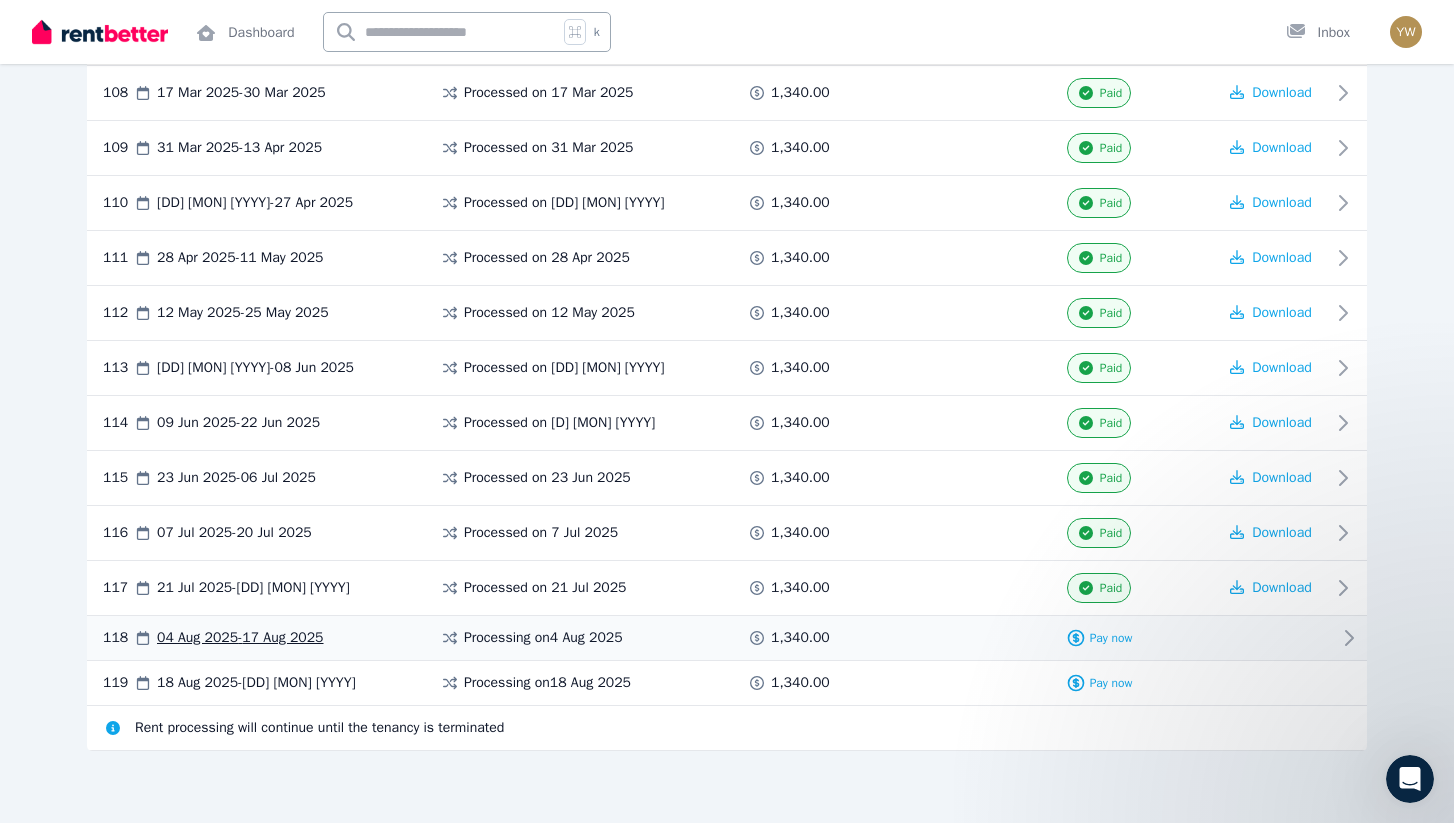 click 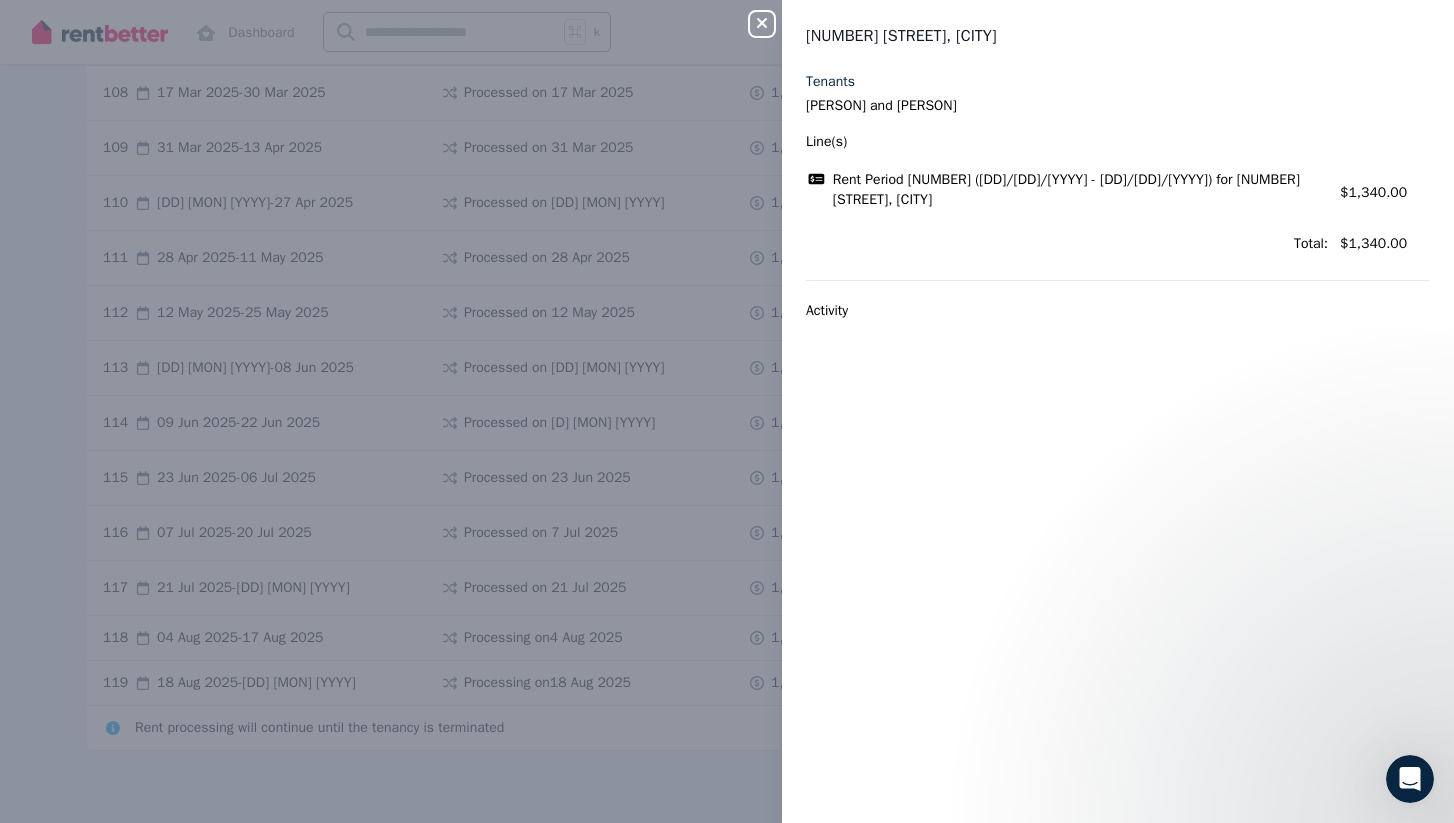 click 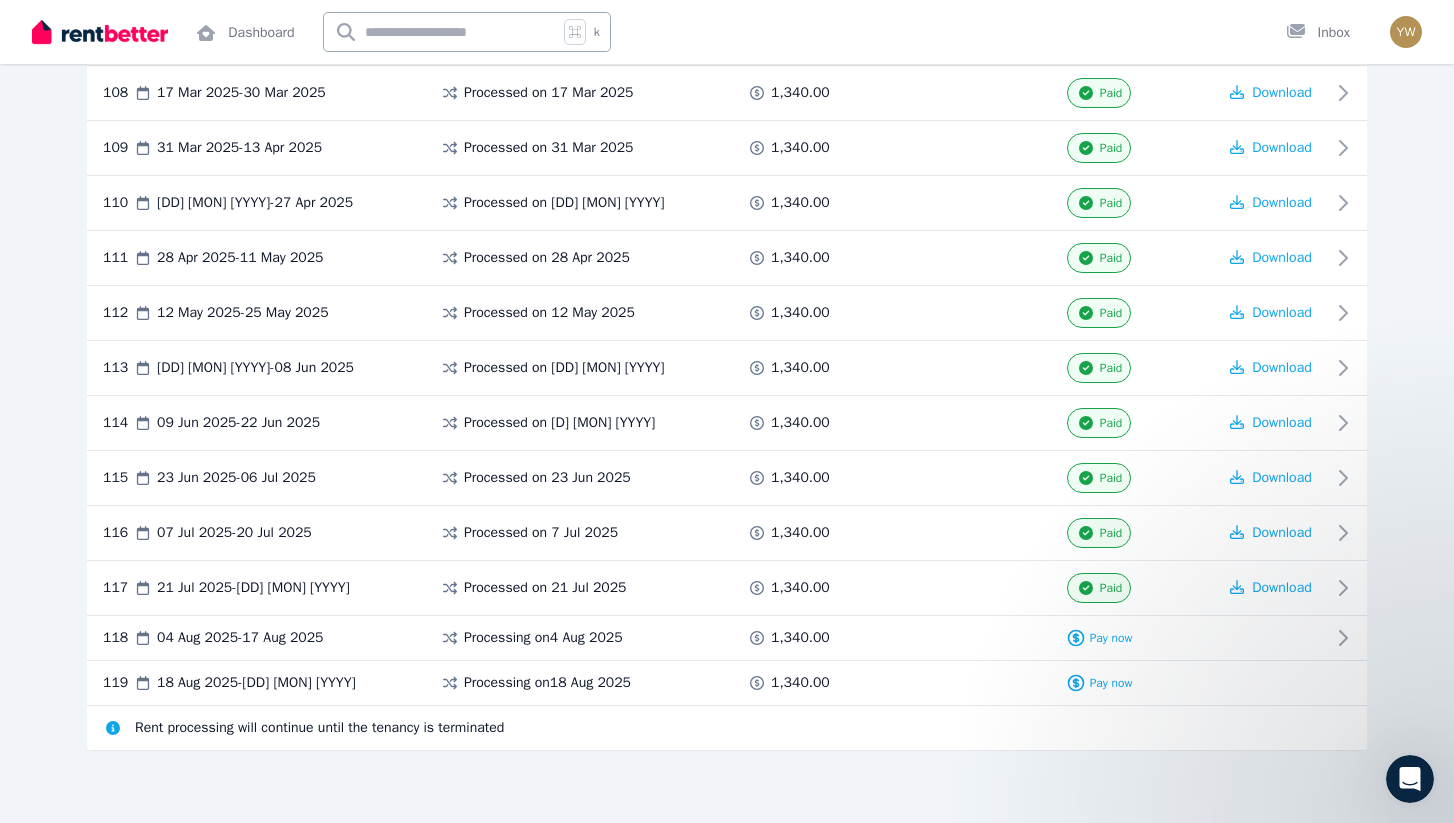 click on "Rent processing will continue until the tenancy is terminated" at bounding box center (727, 728) 